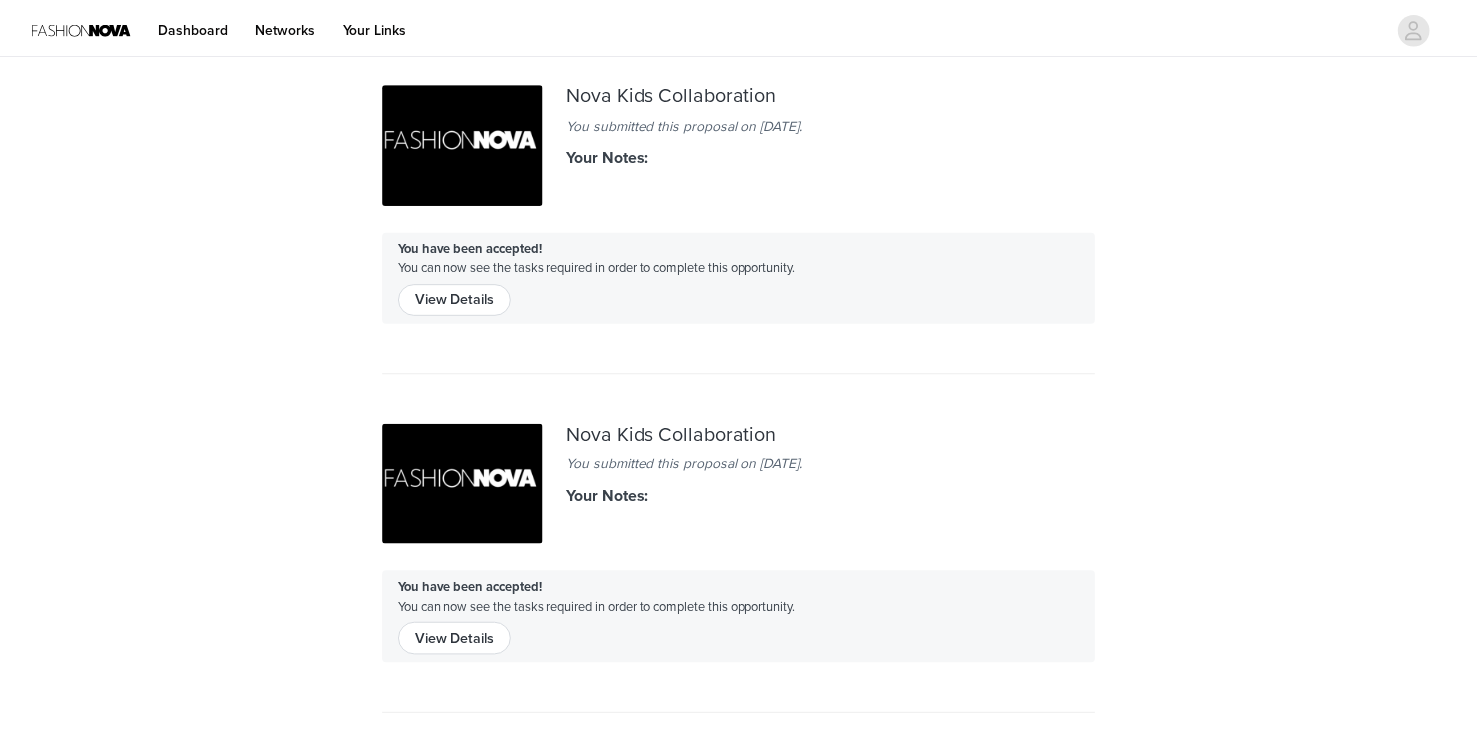 scroll, scrollTop: 0, scrollLeft: 0, axis: both 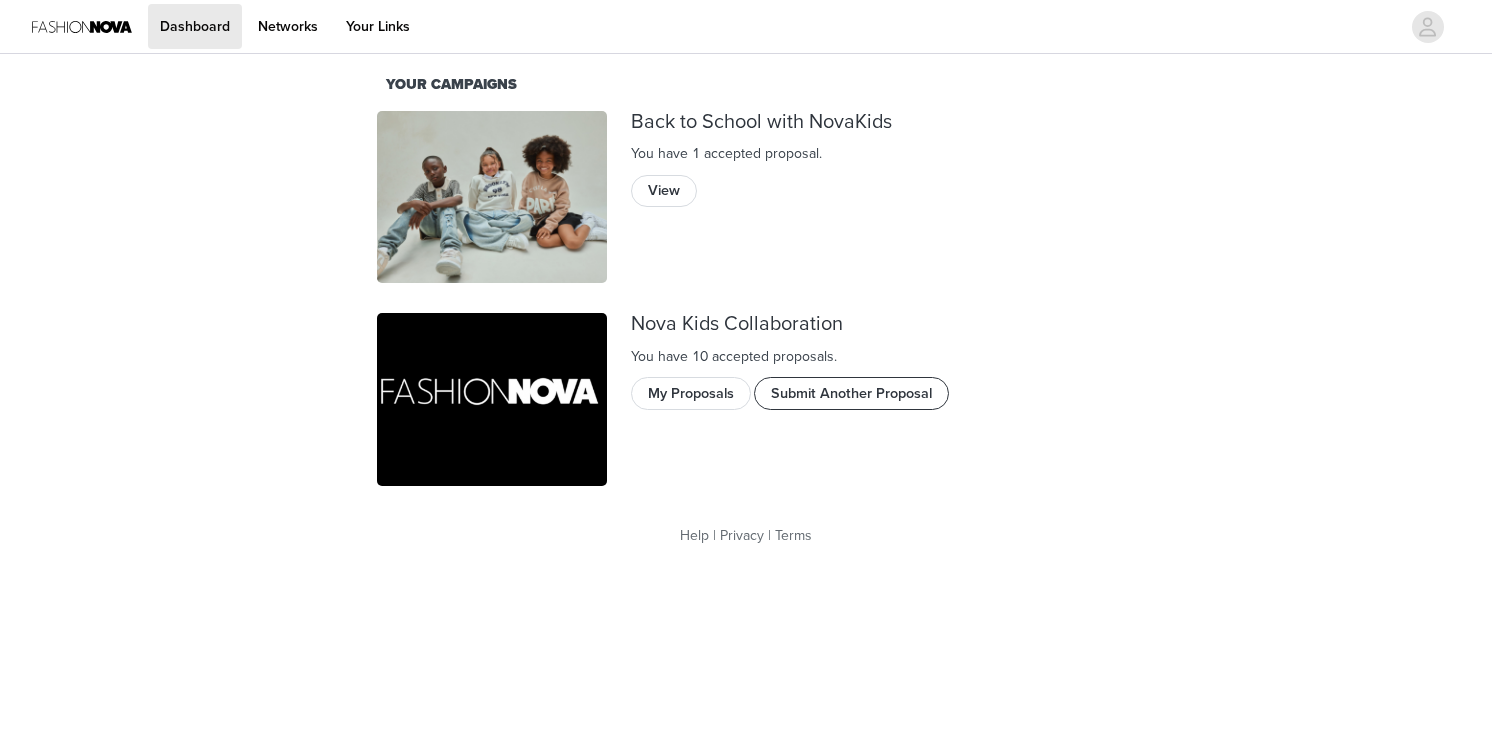 click on "Submit Another Proposal" at bounding box center [851, 393] 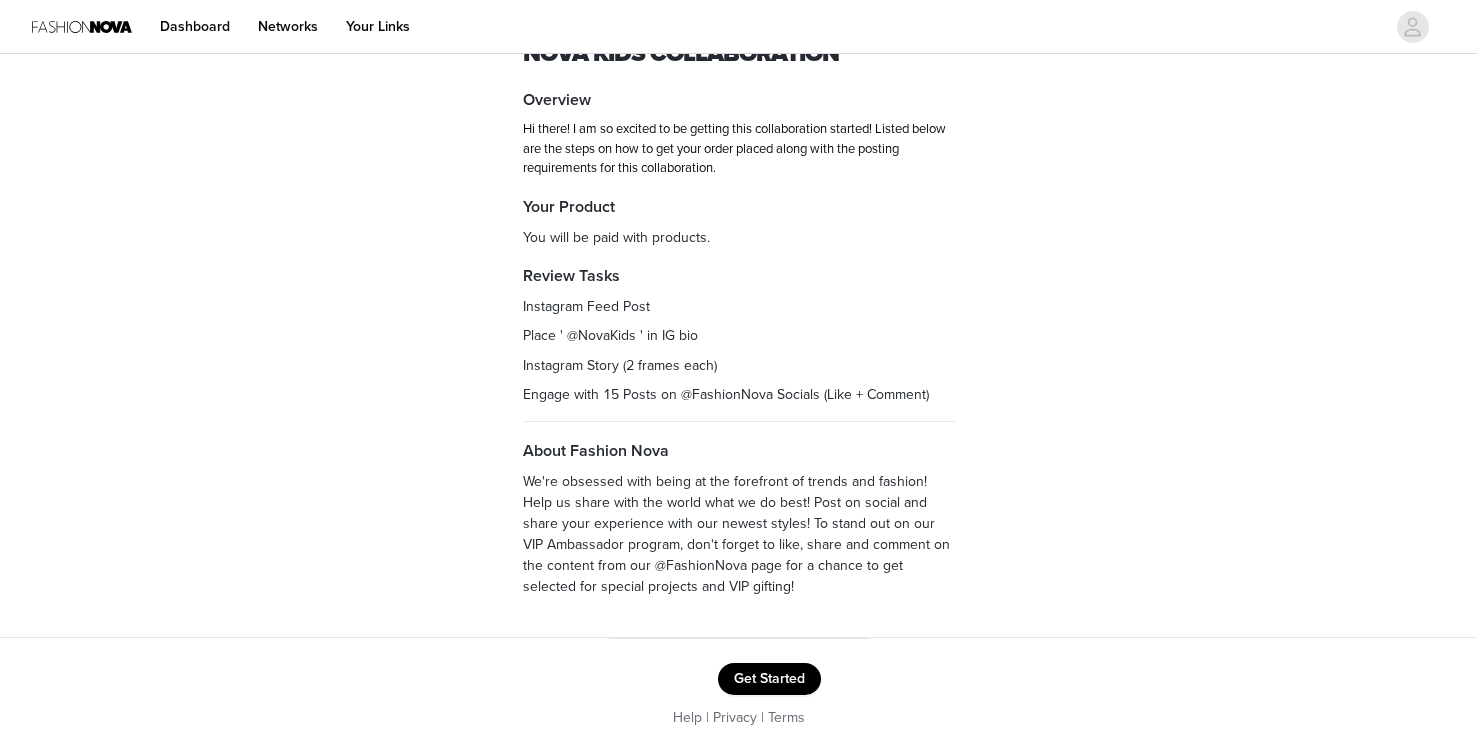 scroll, scrollTop: 76, scrollLeft: 0, axis: vertical 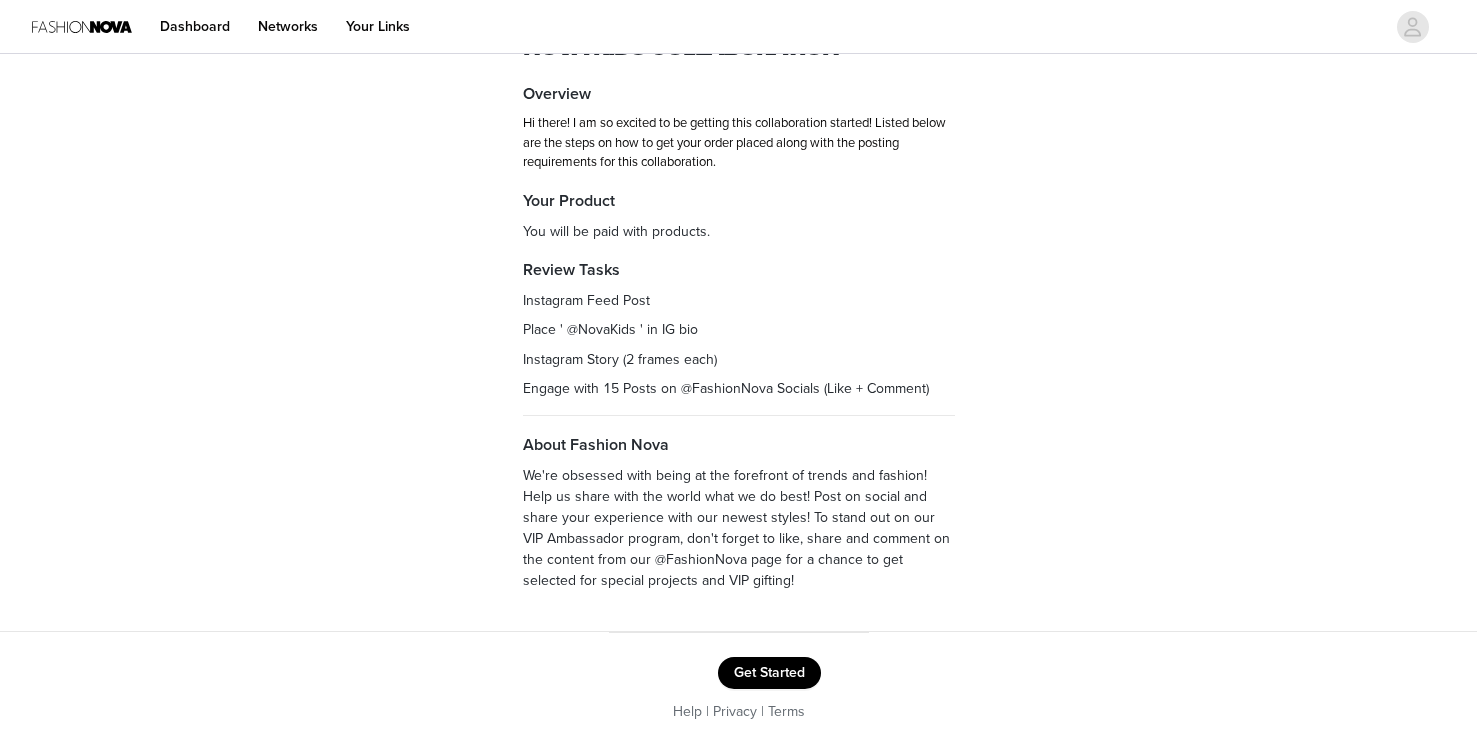 click on "Get Started" at bounding box center (769, 673) 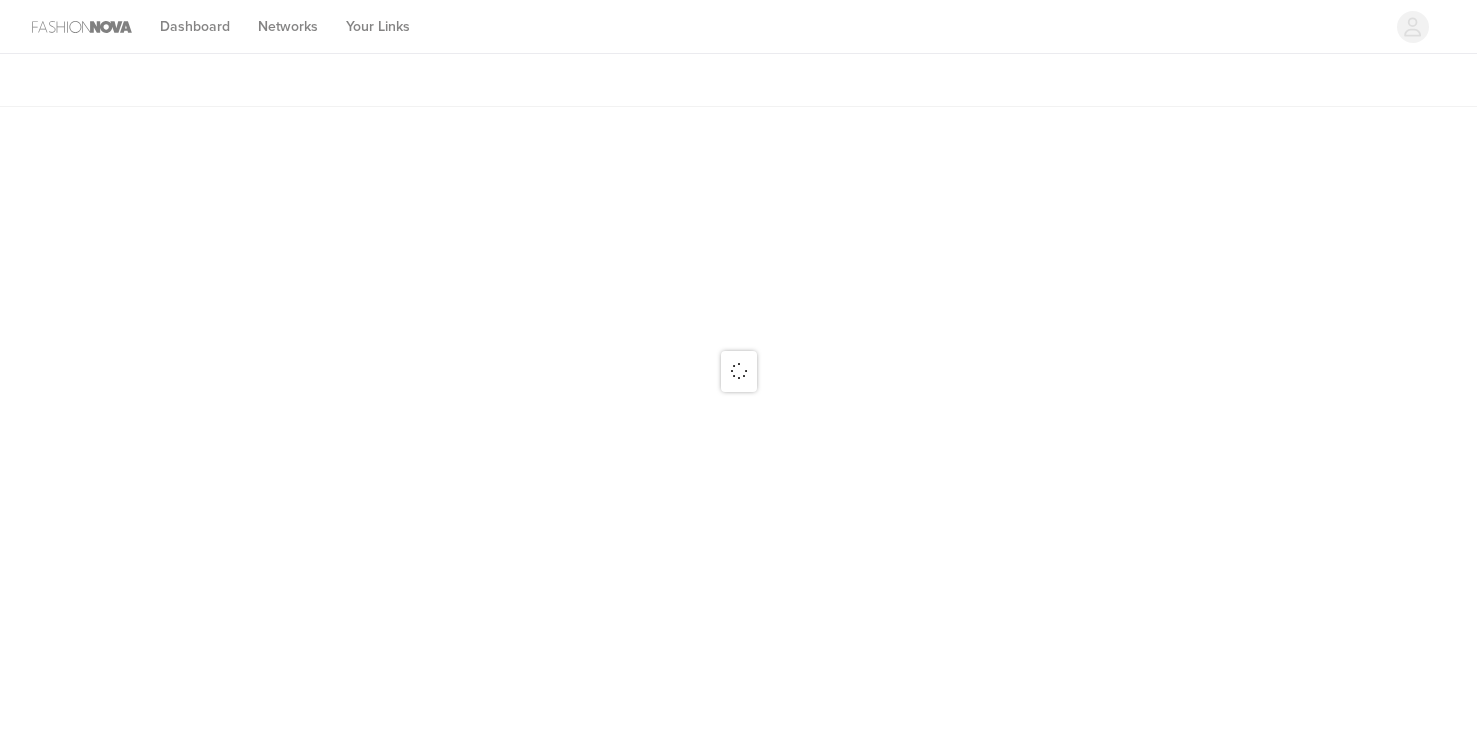 scroll, scrollTop: 0, scrollLeft: 0, axis: both 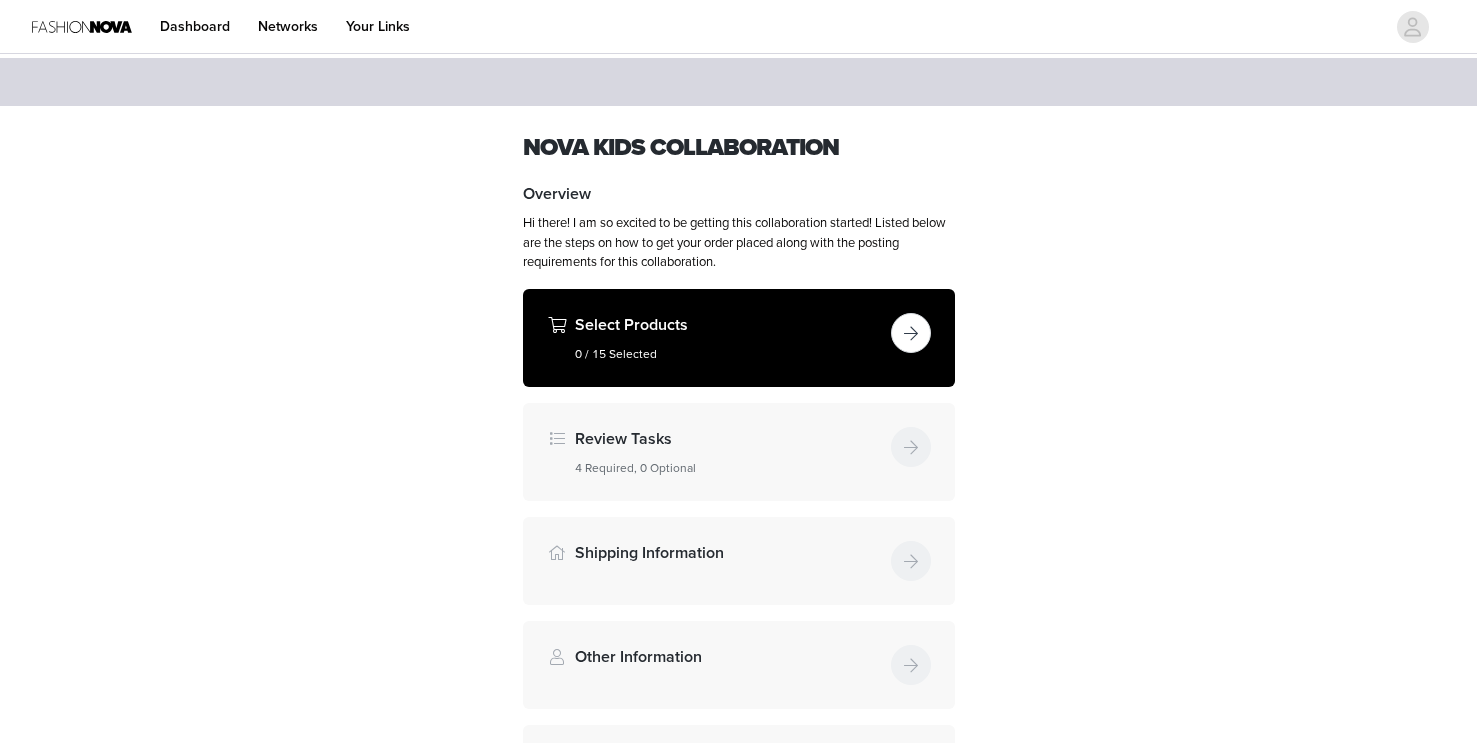 click at bounding box center (911, 333) 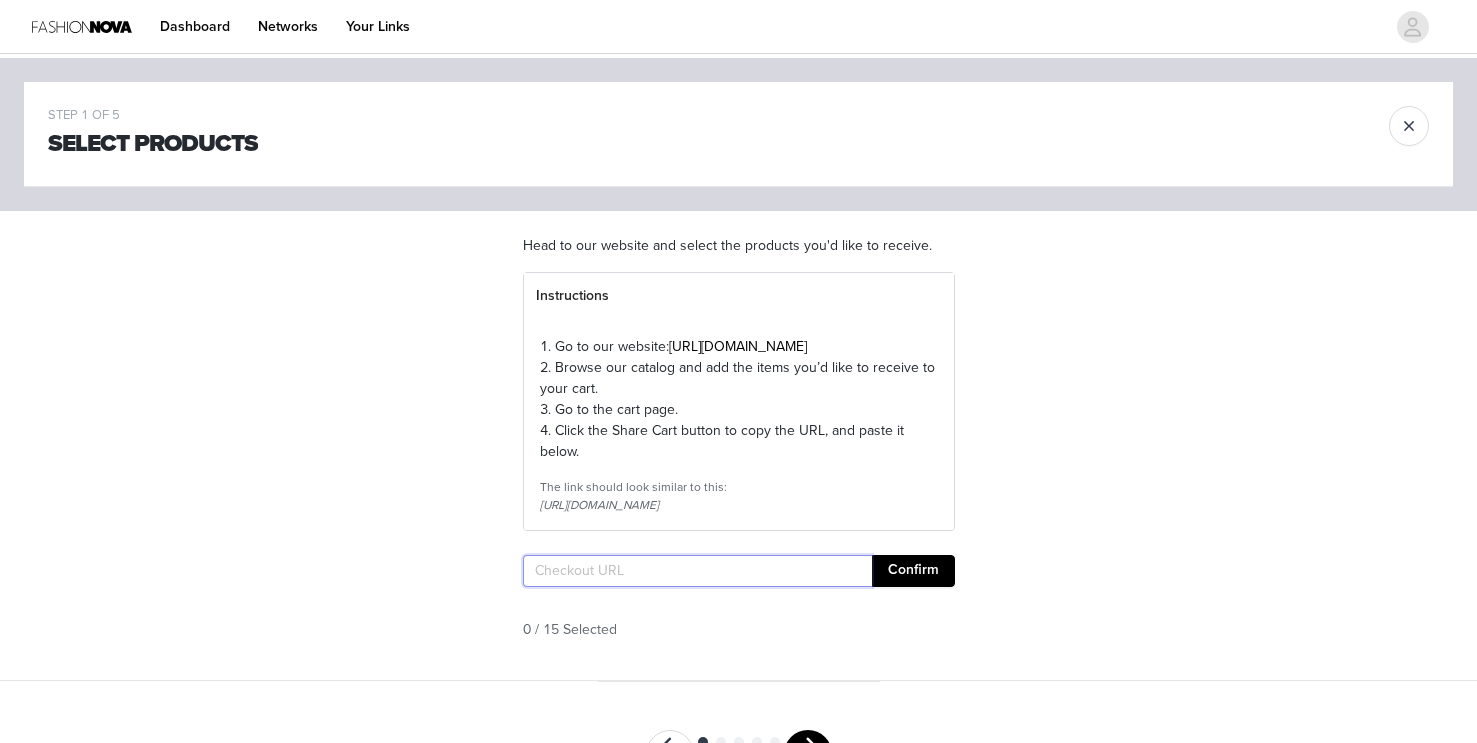 click at bounding box center (697, 571) 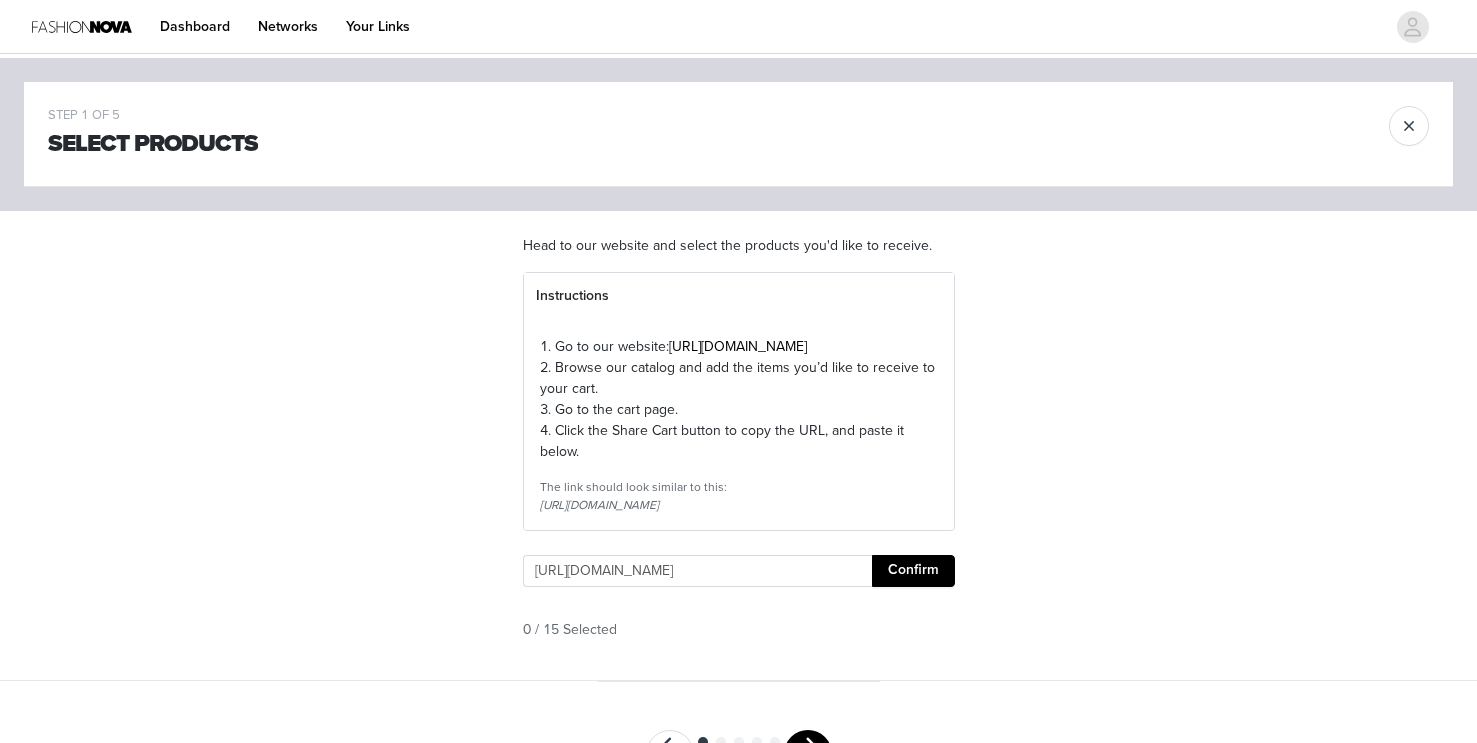 scroll, scrollTop: 0, scrollLeft: 1252, axis: horizontal 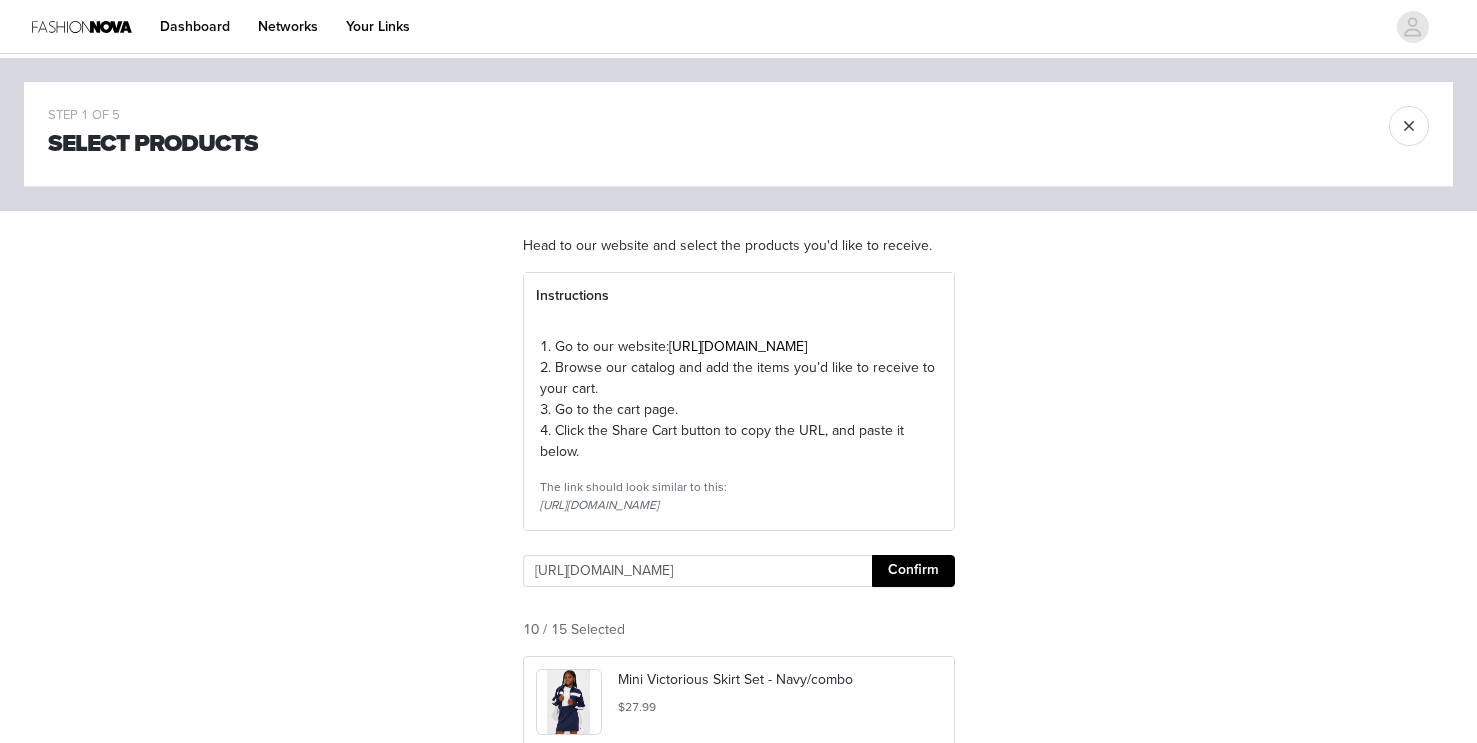 click on "STEP 1 OF 5
Select Products
Head to our website and select the products you'd like to receive.
Instructions
1. Go to our website:
[URL][DOMAIN_NAME]    2. Browse our catalog and add the items you’d like to receive to your cart.     3. Go to the cart page.     4. Click the Share Cart button to copy the URL, and paste it below.    The link should look similar to this:   [URL][DOMAIN_NAME]     [URL][DOMAIN_NAME] Confirm
10 / 15 Selected
Mini Victorious Skirt Set - Navy/combo" at bounding box center (738, 1198) 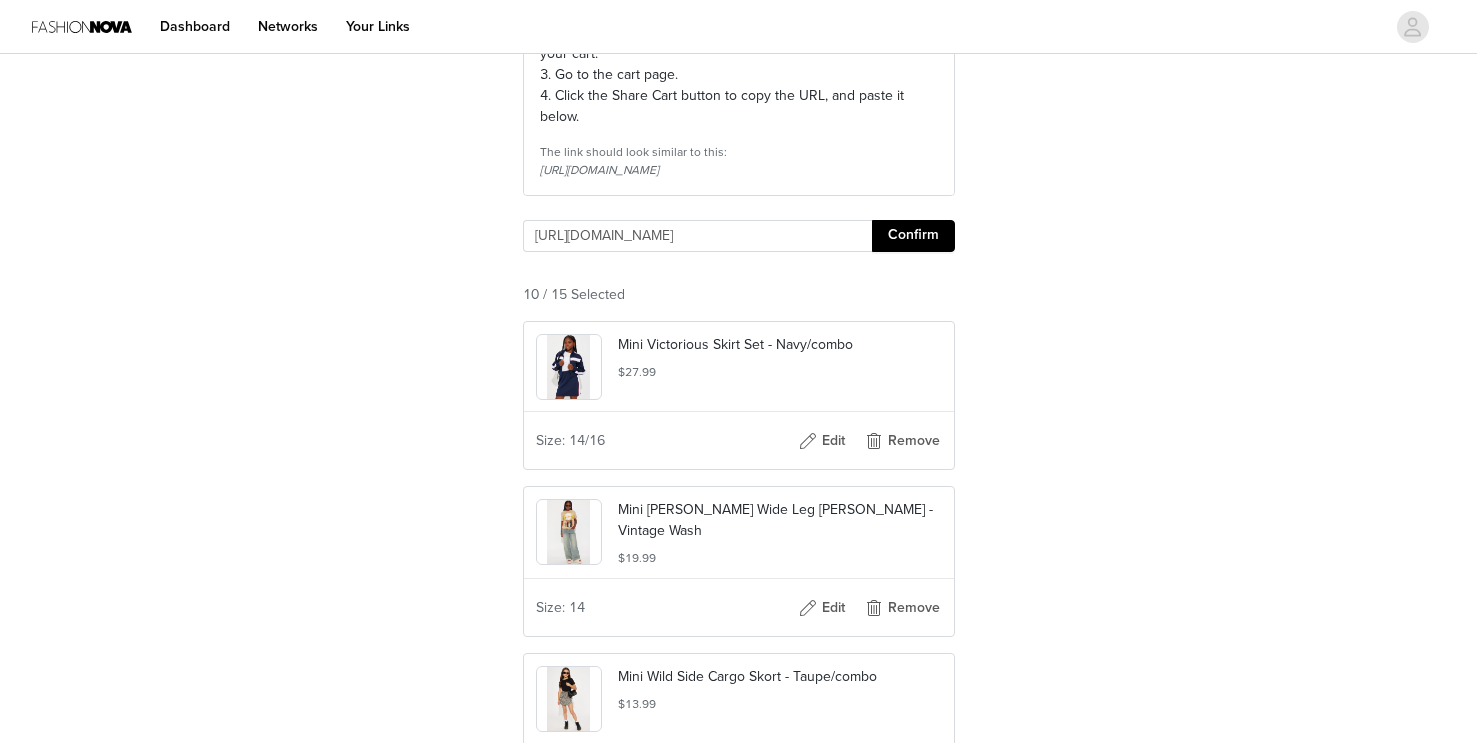 scroll, scrollTop: 343, scrollLeft: 0, axis: vertical 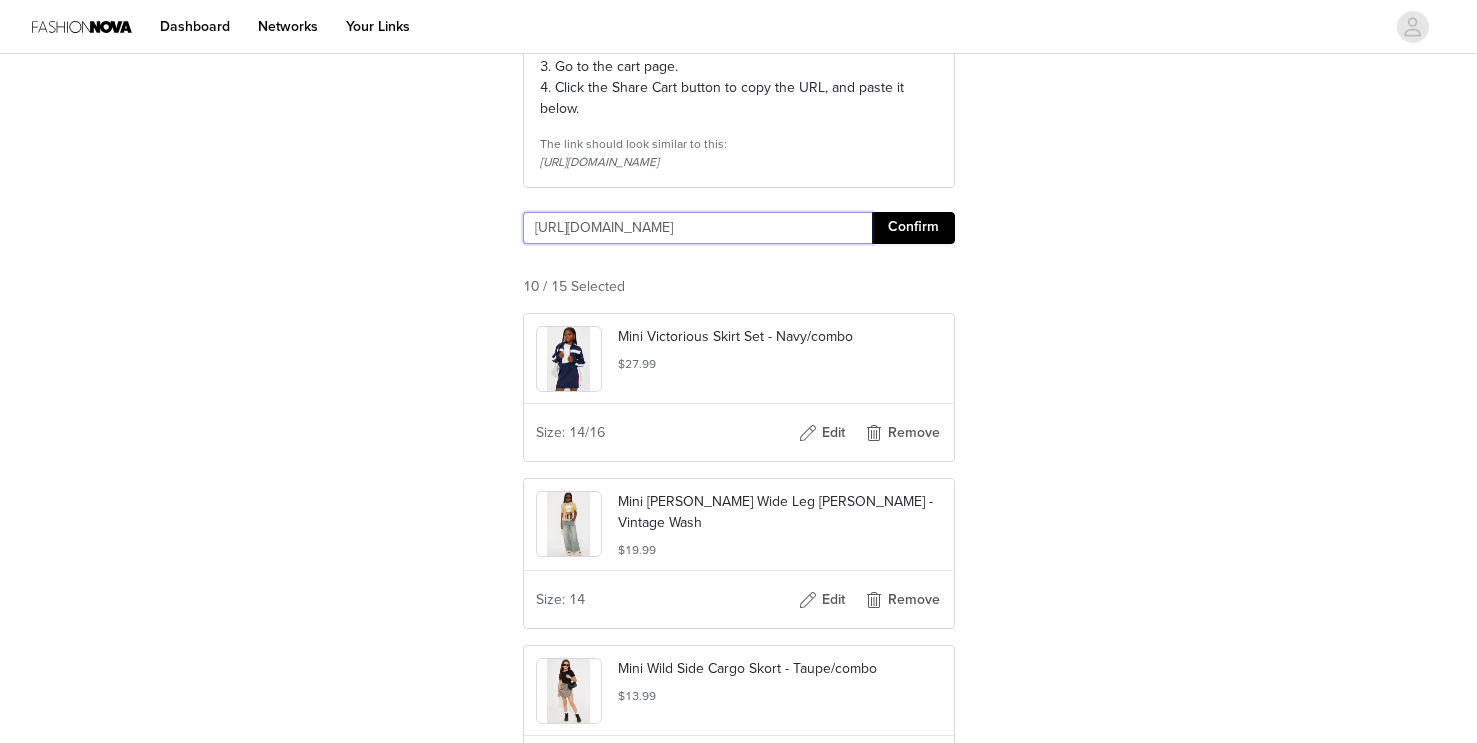 click on "[URL][DOMAIN_NAME]" at bounding box center [697, 228] 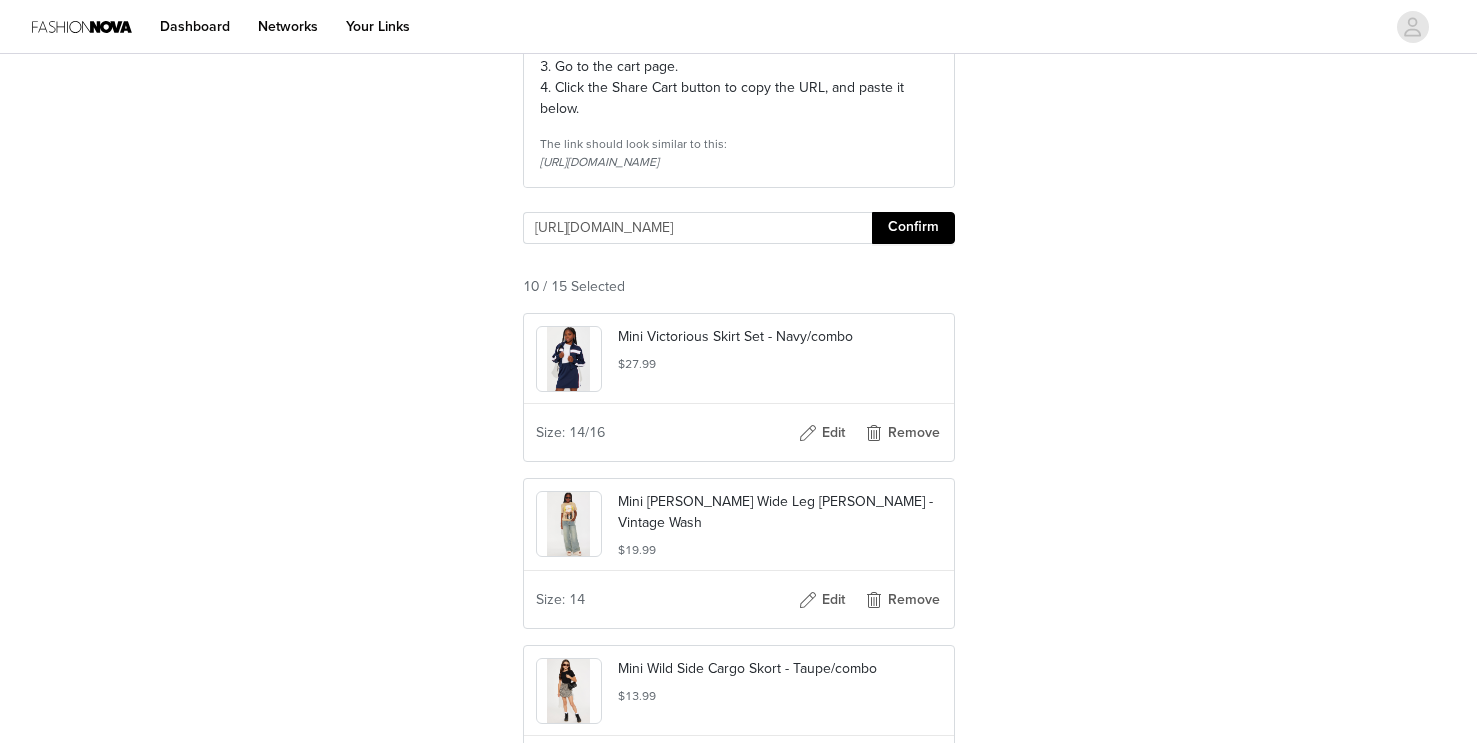 scroll, scrollTop: 0, scrollLeft: 0, axis: both 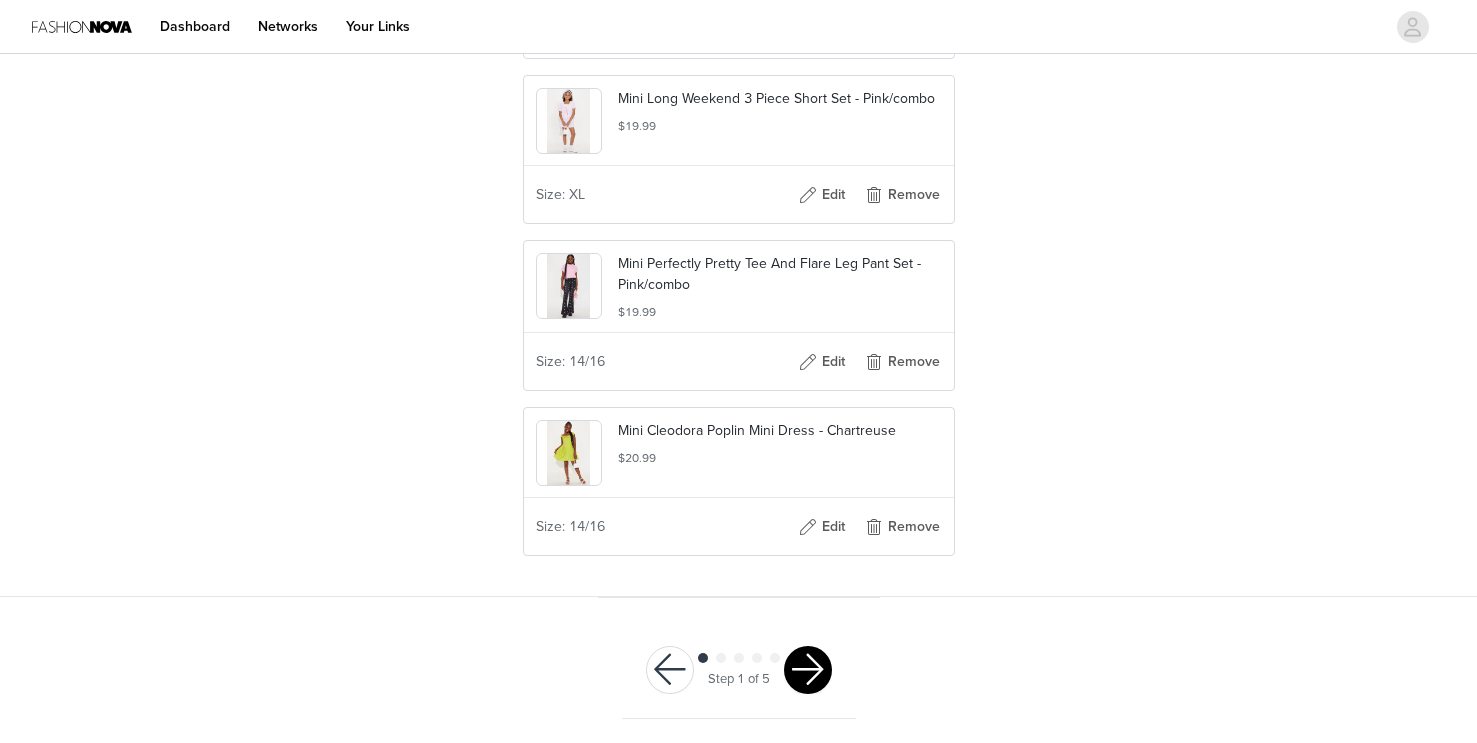 click at bounding box center [808, 670] 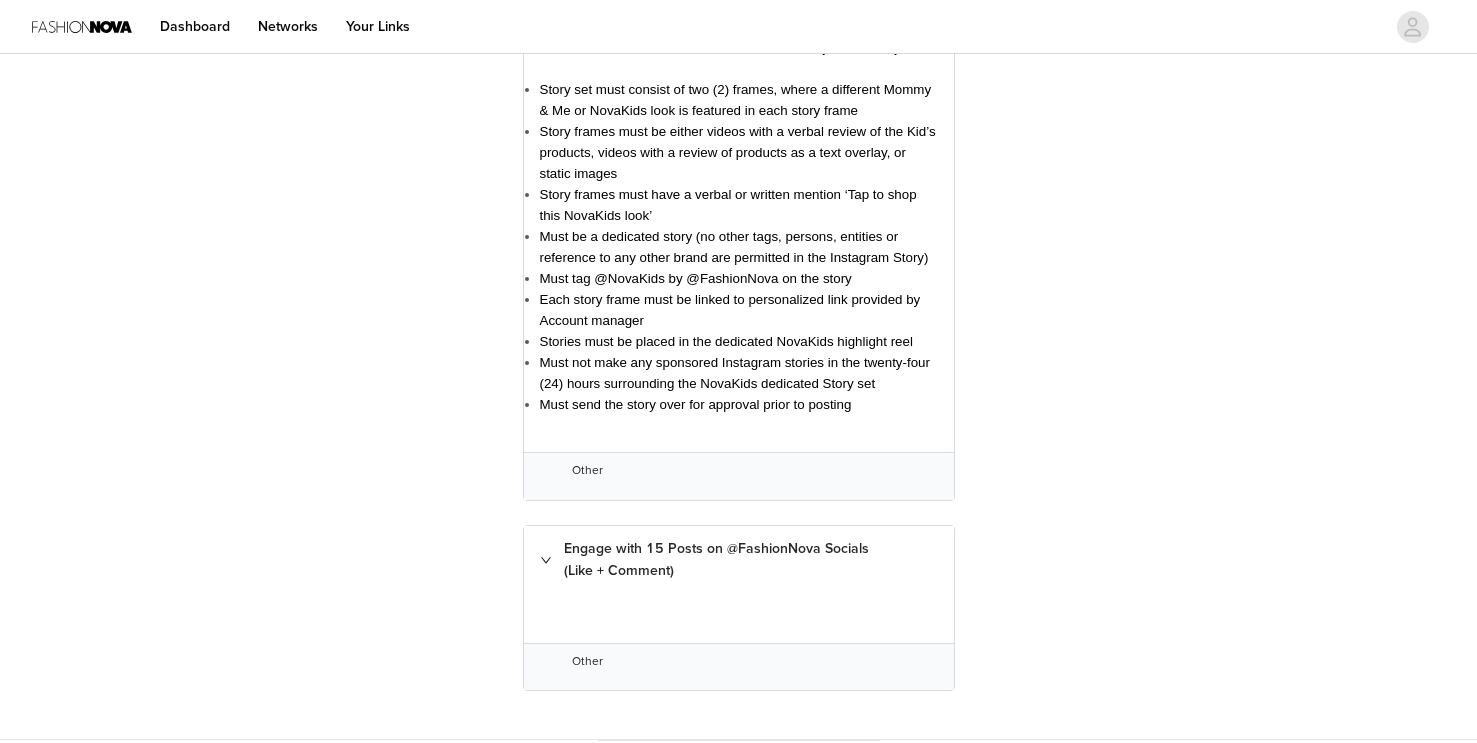 scroll, scrollTop: 1565, scrollLeft: 0, axis: vertical 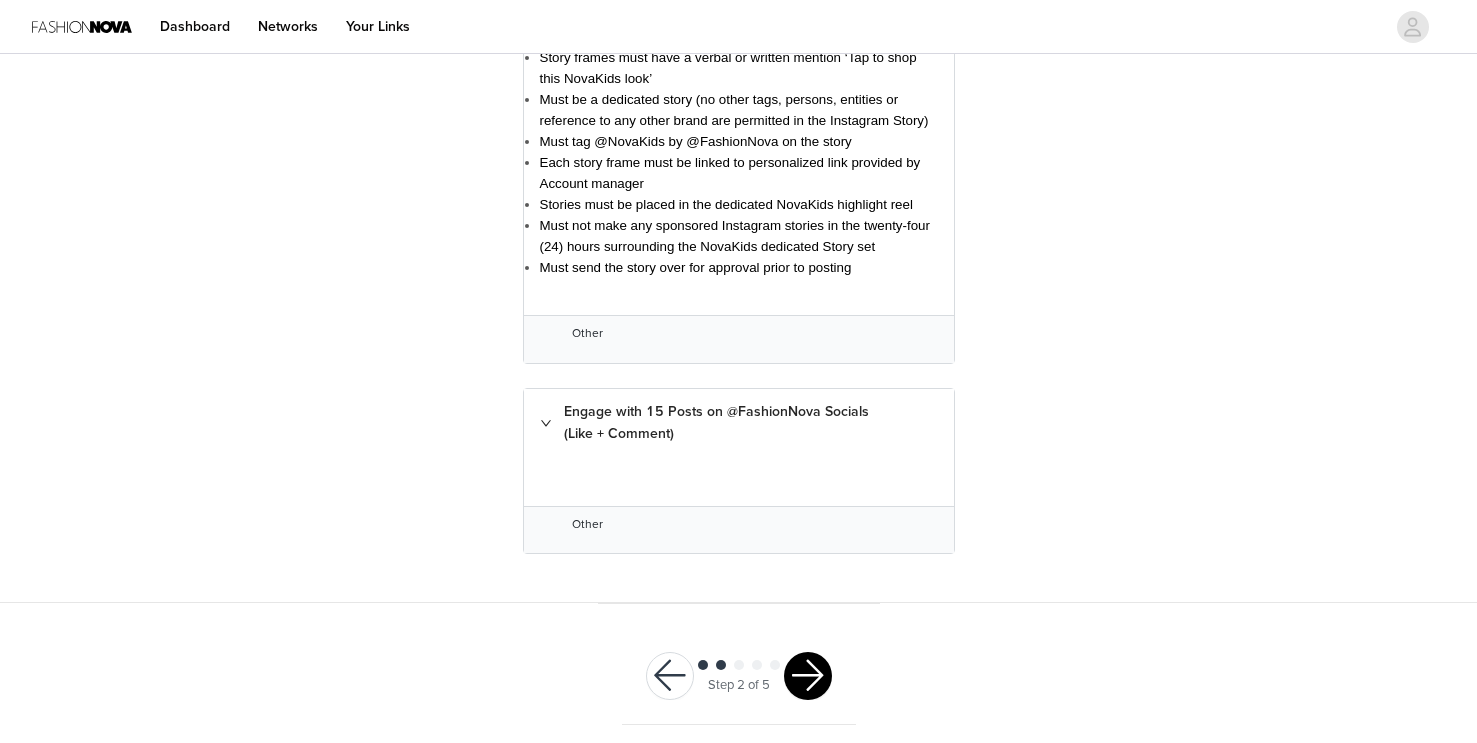 click on "Engage with 15 Posts on @FashionNova Socials (Like + Comment)" at bounding box center [739, 423] 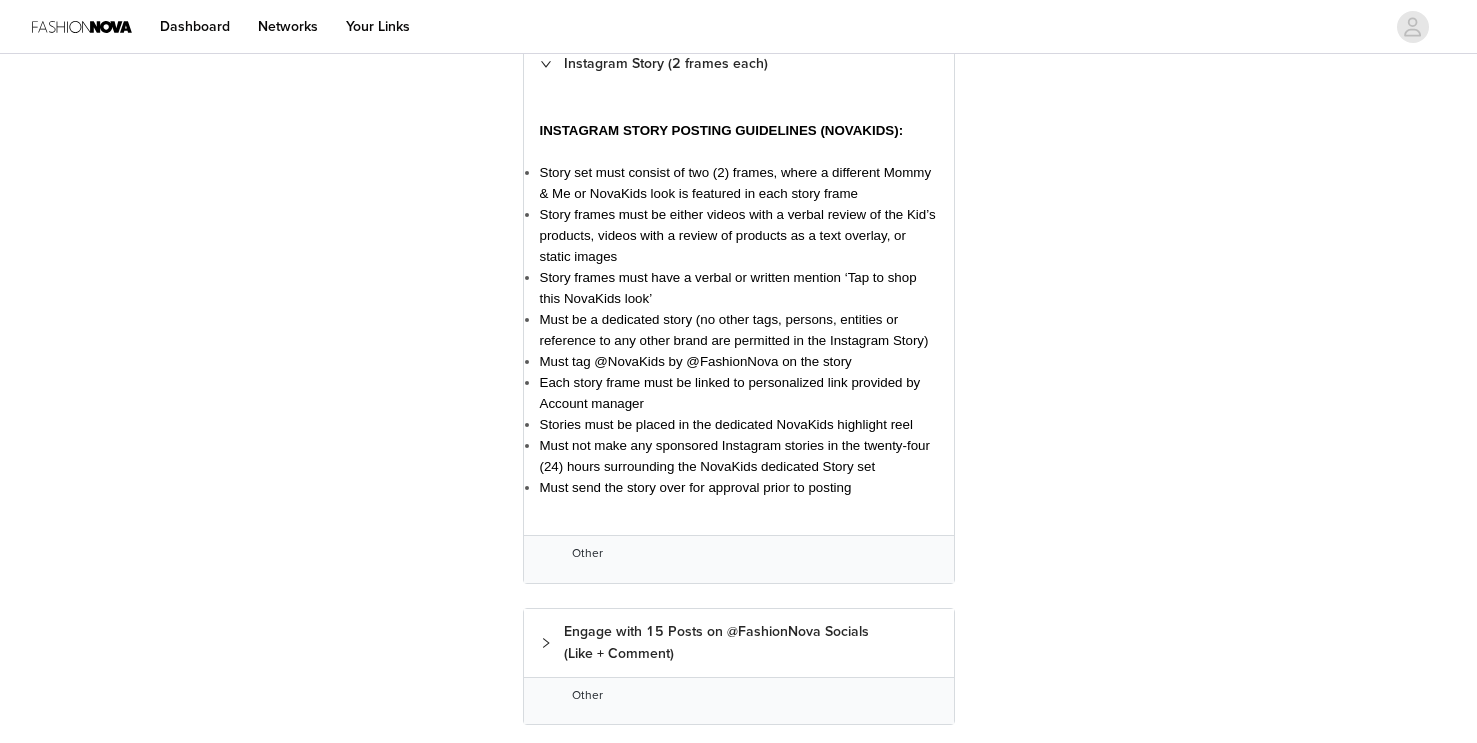 scroll, scrollTop: 1397, scrollLeft: 0, axis: vertical 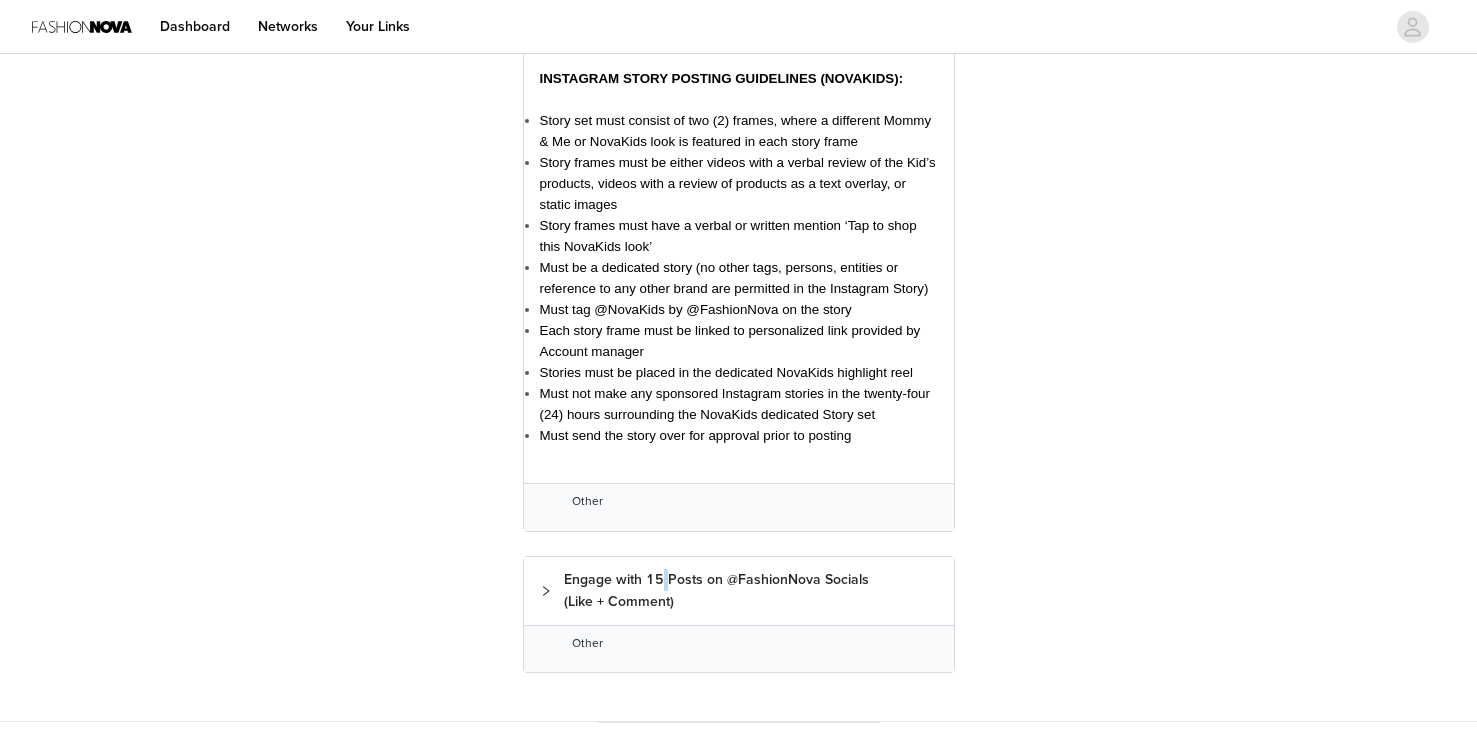 click on "Engage with 15 Posts on @FashionNova Socials (Like + Comment)" at bounding box center [739, 591] 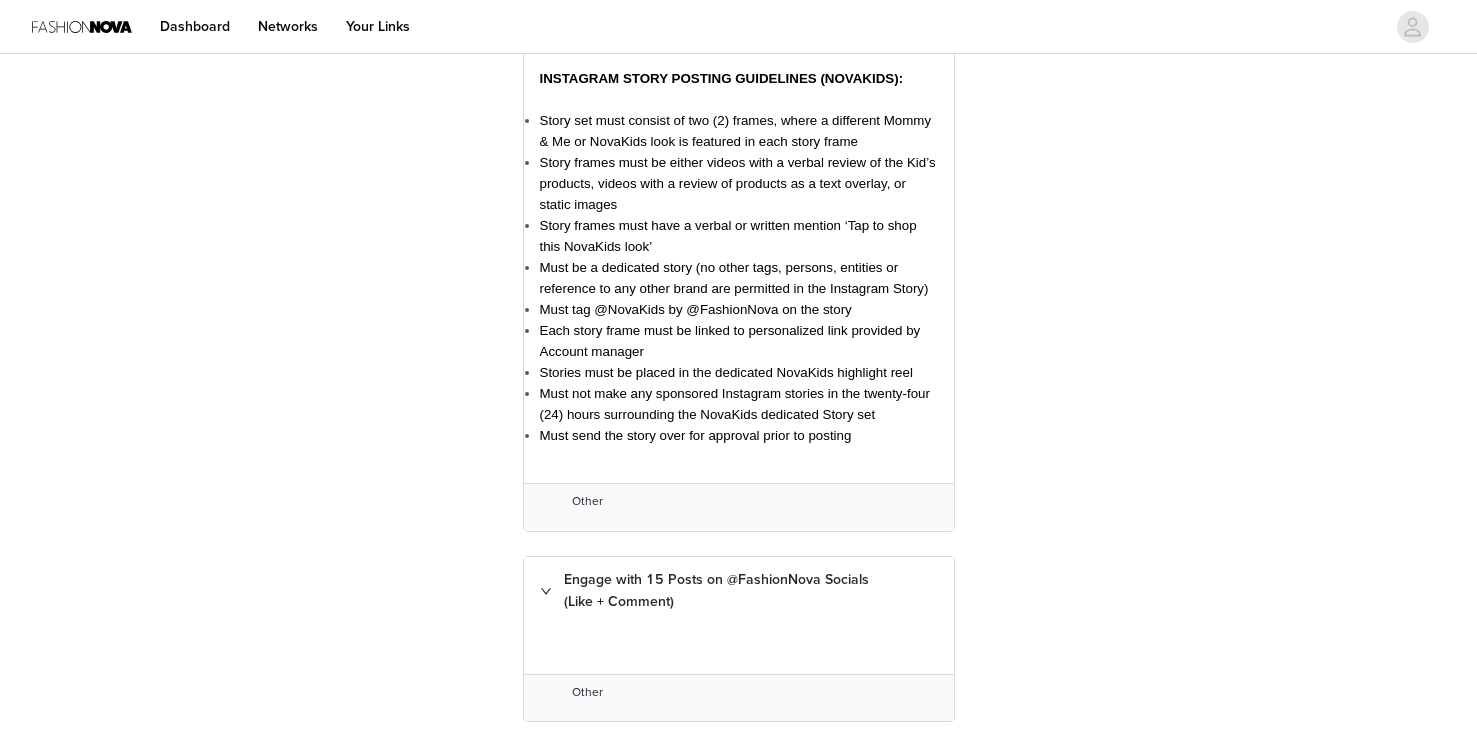 click on "STEP 2 OF 5
Review Tasks
These are the tasks you're required to complete as part of this campaign.         Please review the tasks
Please be sure to use these tags in your post:
@fashionnova, @novakids   Your Tasks       Instagram Feed Post    INSTAGRAM FEED POSTING GUIDELINES (NOVAKIDS):
Must be a full body image/video while featuring a different matching ‘Mommy/Daddy and Me’ or NovaKids look in each post
NovaKids product must be fully visible (poor lit, blurry images or close-up shots/selfies not showcasing the product well will be declined)
Must integrate the name of the Nova Kids style(s) worn in the content via Instagram Product tagging feature, text overlay, verbal mention in content, or within the caption of the post.
Must include @NovaKids by @FashionNova within the first line of the caption and on the photo/video
Other" at bounding box center (738, -284) 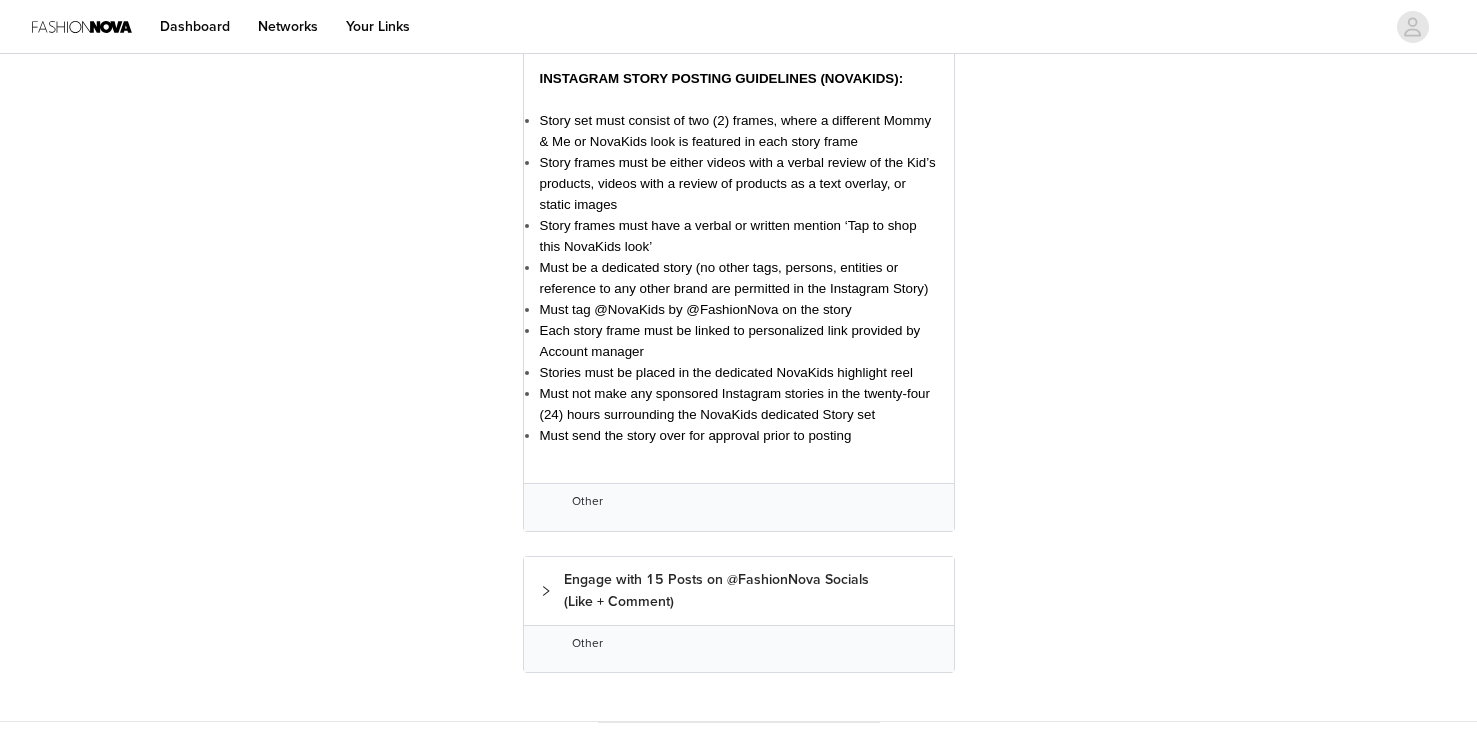 click on "Engage with 15 Posts on @FashionNova Socials (Like + Comment)" at bounding box center (739, 591) 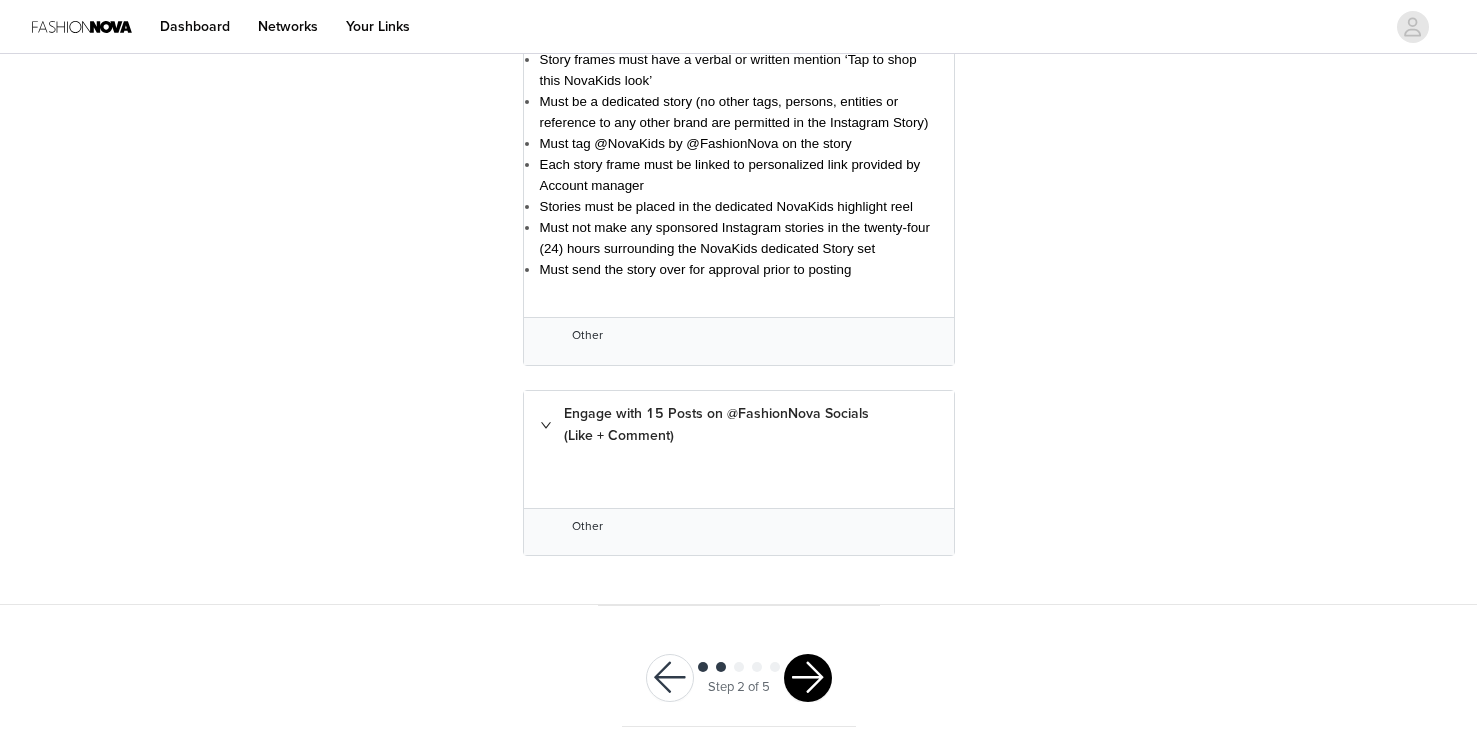 scroll, scrollTop: 1565, scrollLeft: 0, axis: vertical 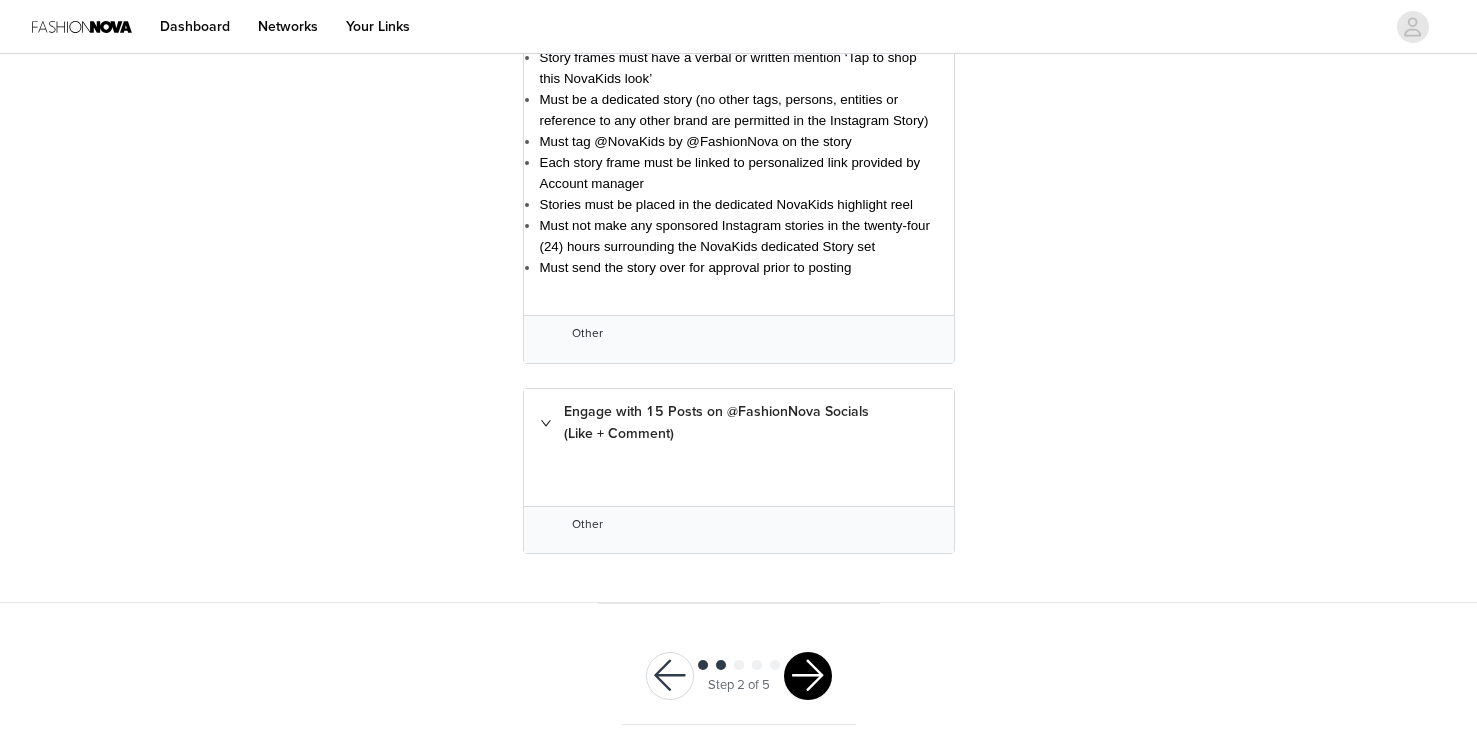 click at bounding box center (808, 676) 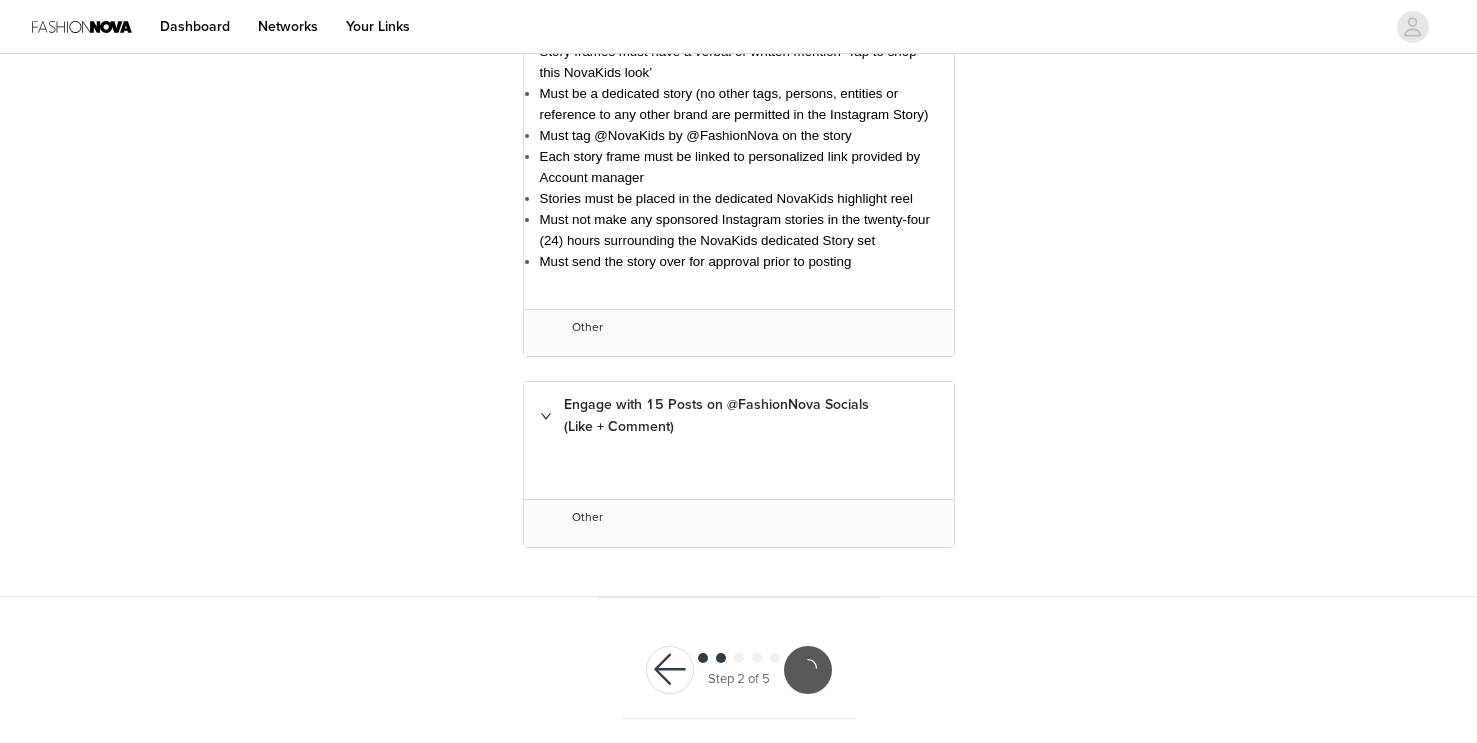 scroll, scrollTop: 1491, scrollLeft: 0, axis: vertical 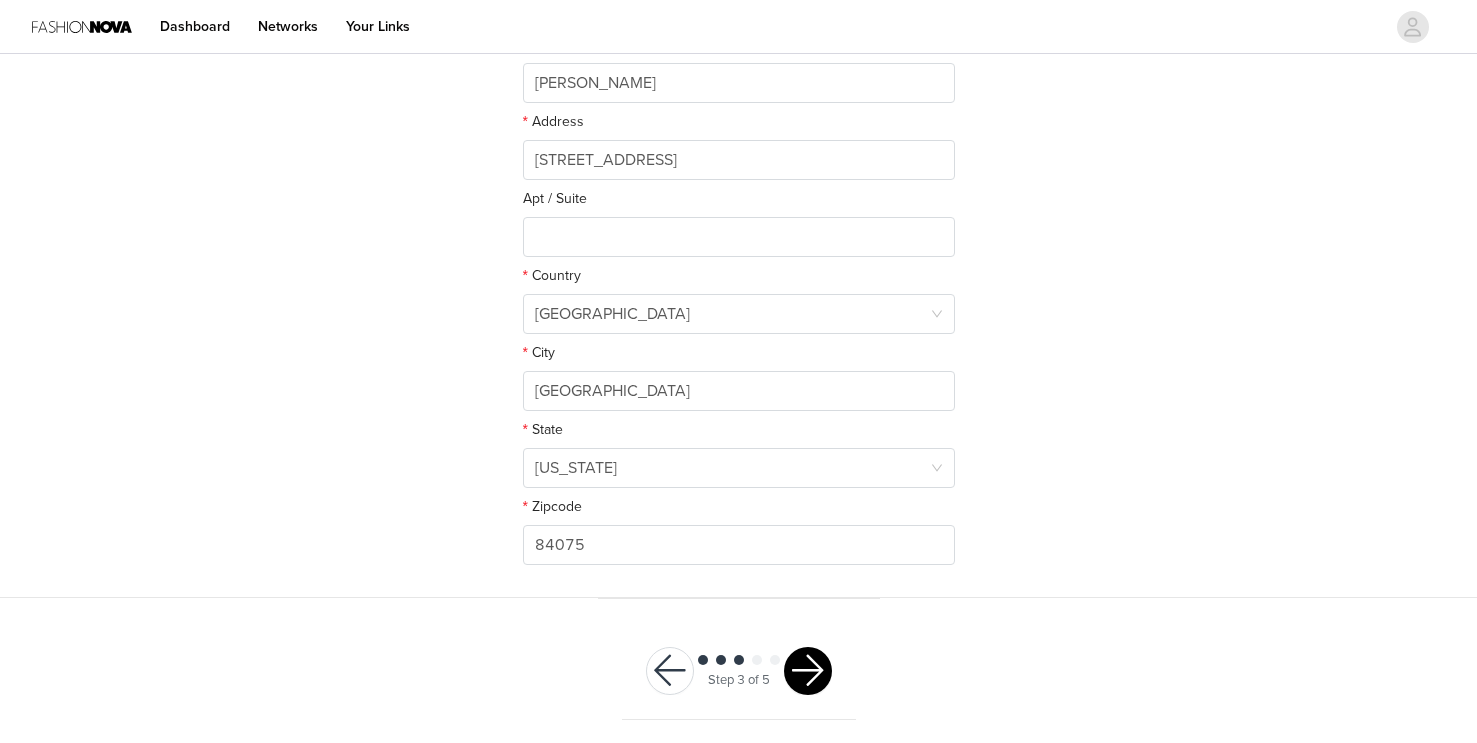 click at bounding box center [808, 671] 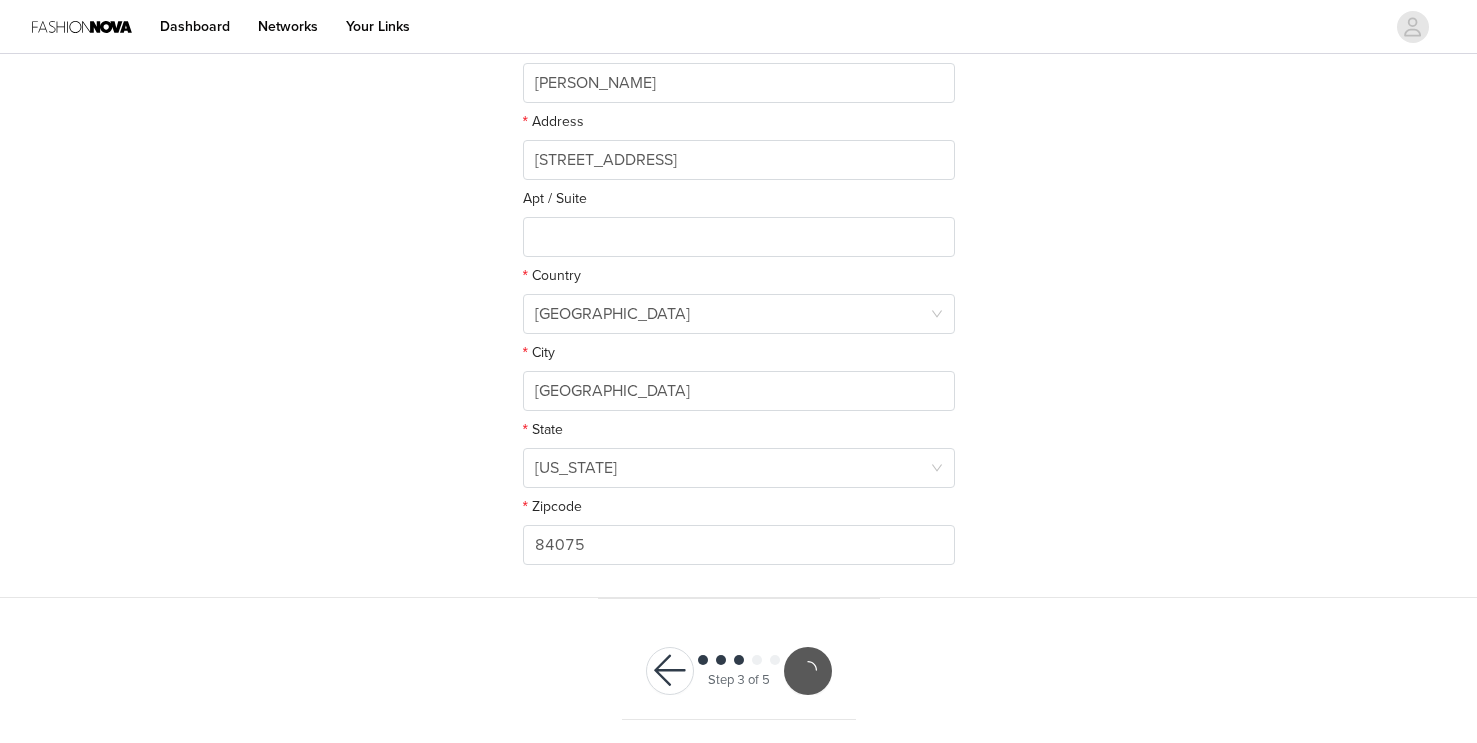 scroll, scrollTop: 421, scrollLeft: 0, axis: vertical 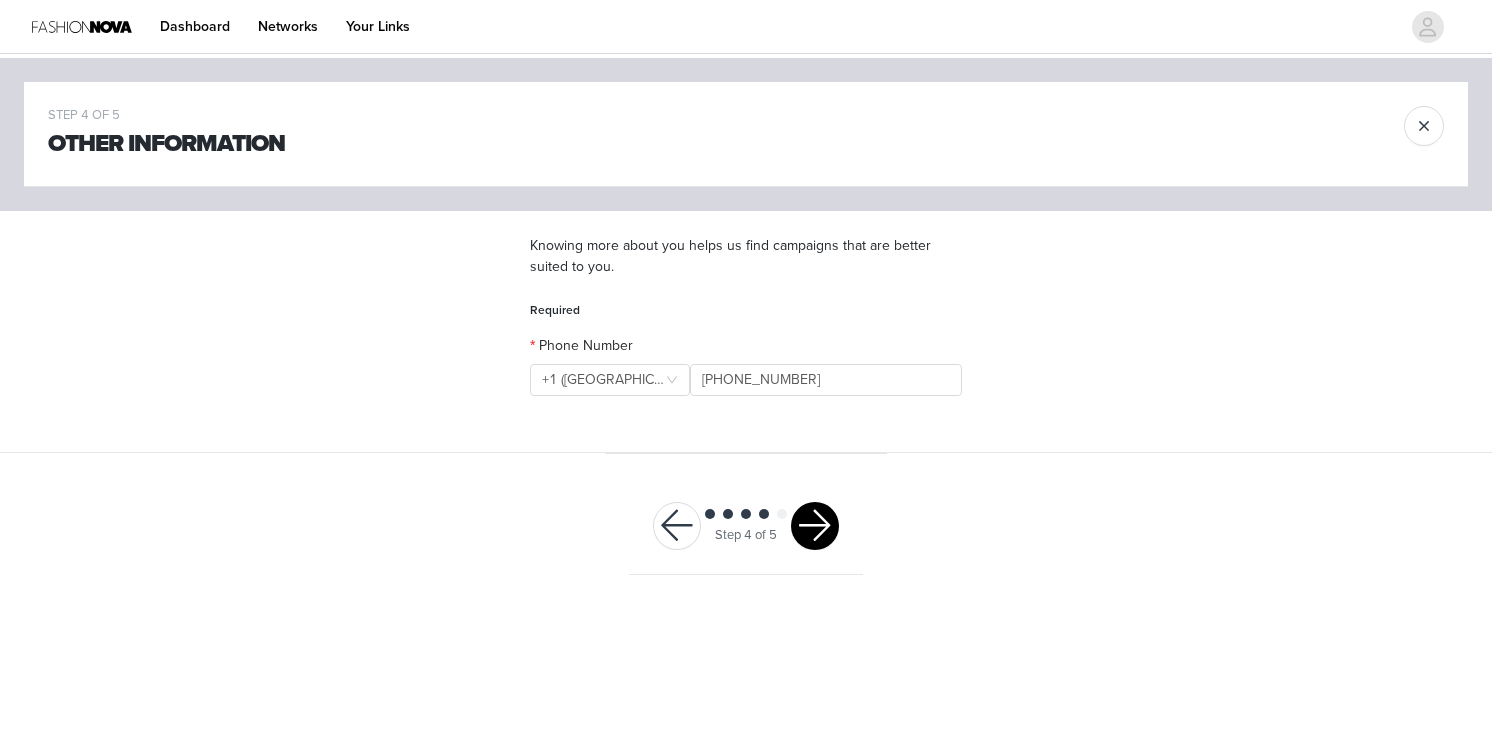 click at bounding box center [815, 526] 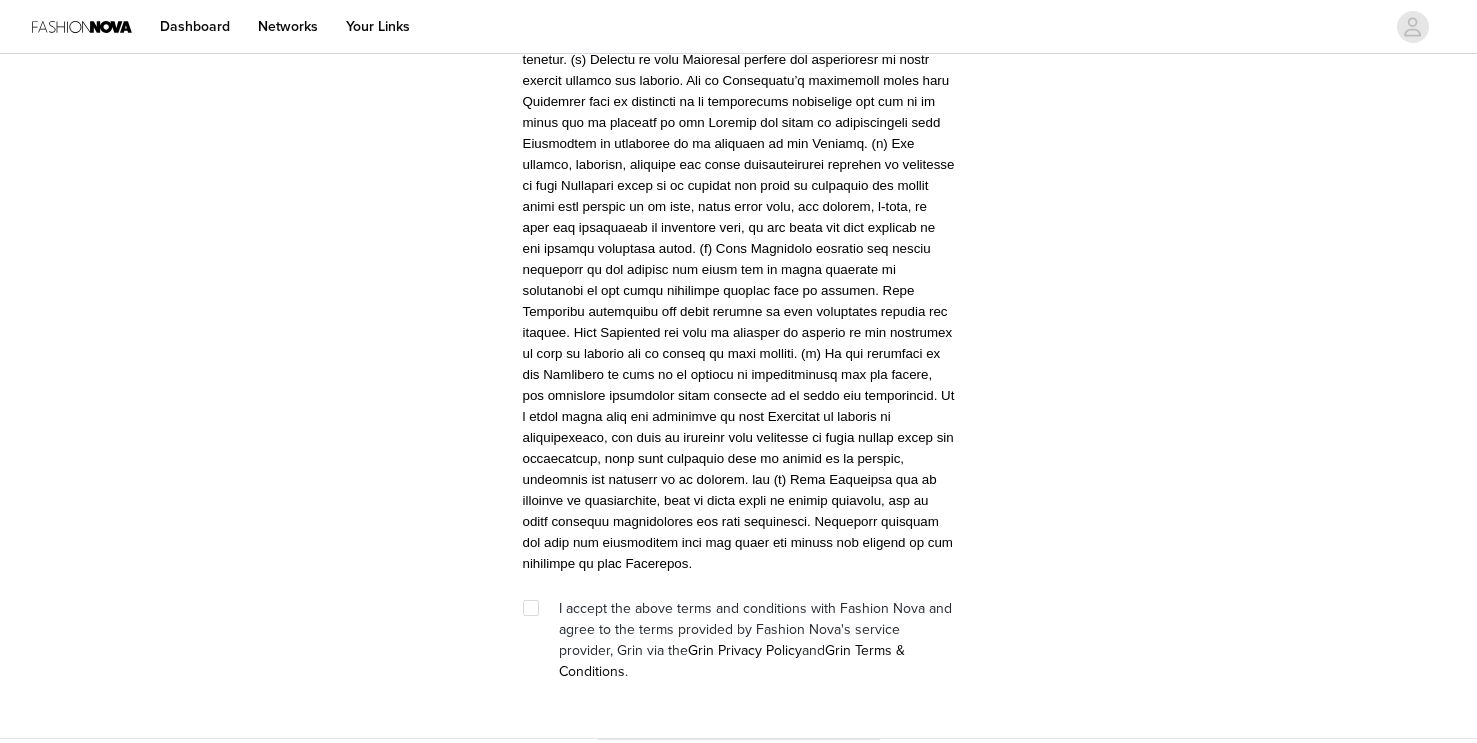 scroll, scrollTop: 4596, scrollLeft: 0, axis: vertical 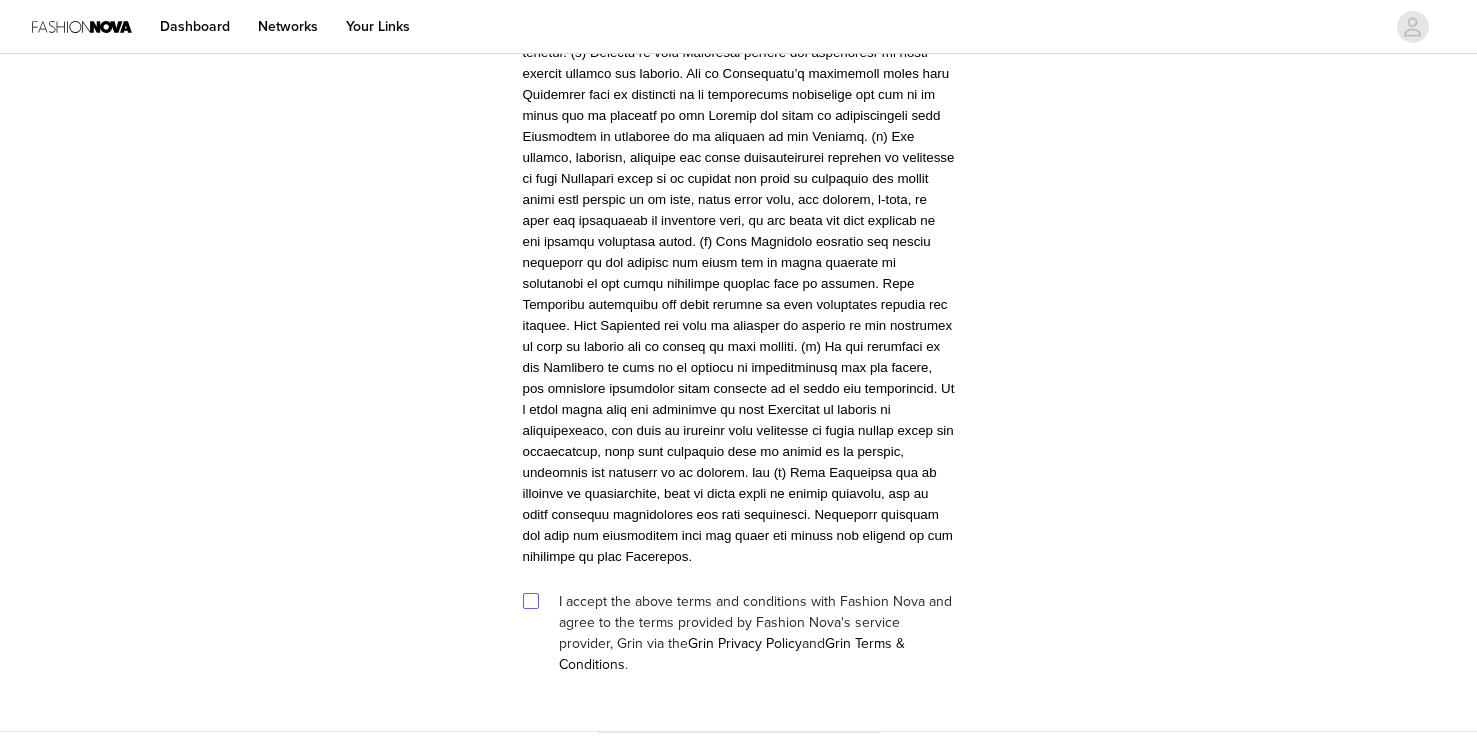 click at bounding box center (530, 600) 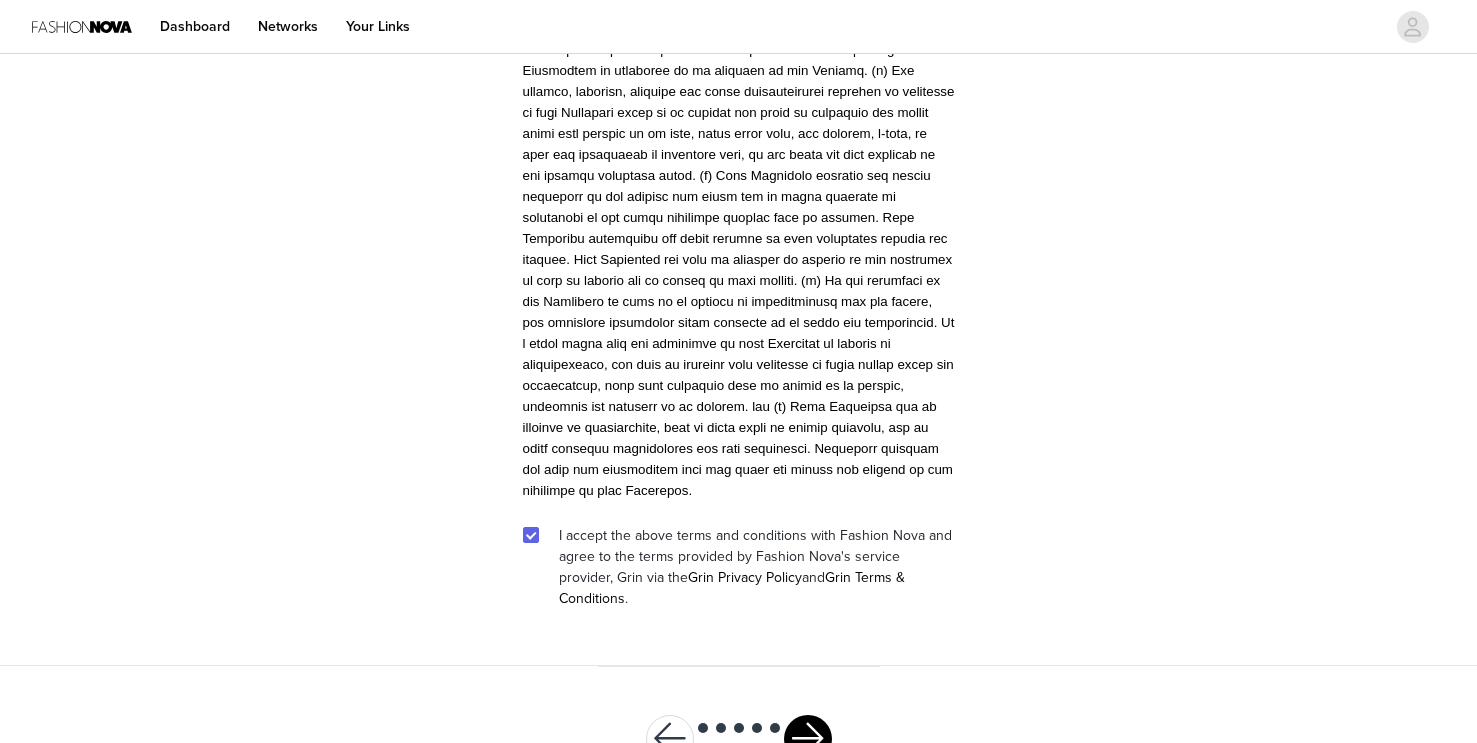 scroll, scrollTop: 4688, scrollLeft: 0, axis: vertical 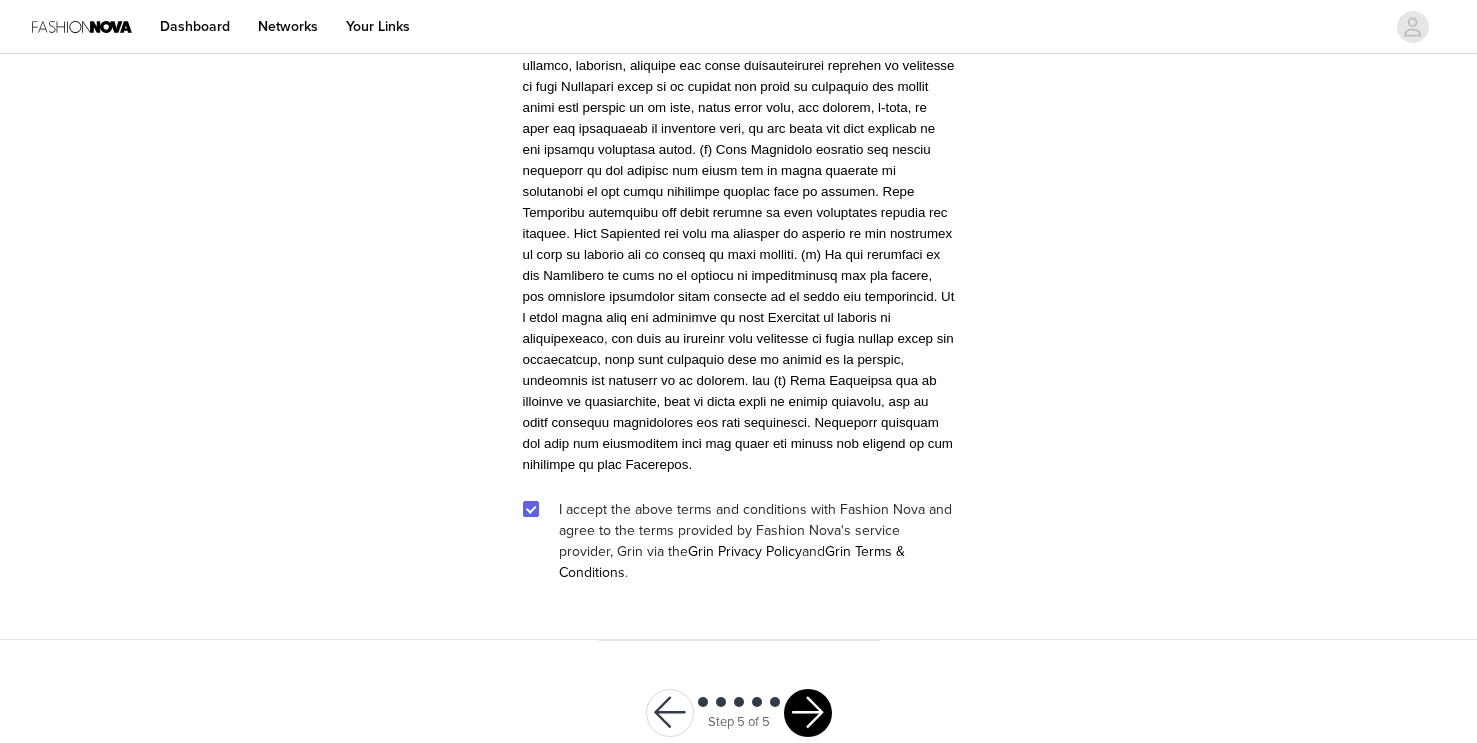 click at bounding box center [808, 713] 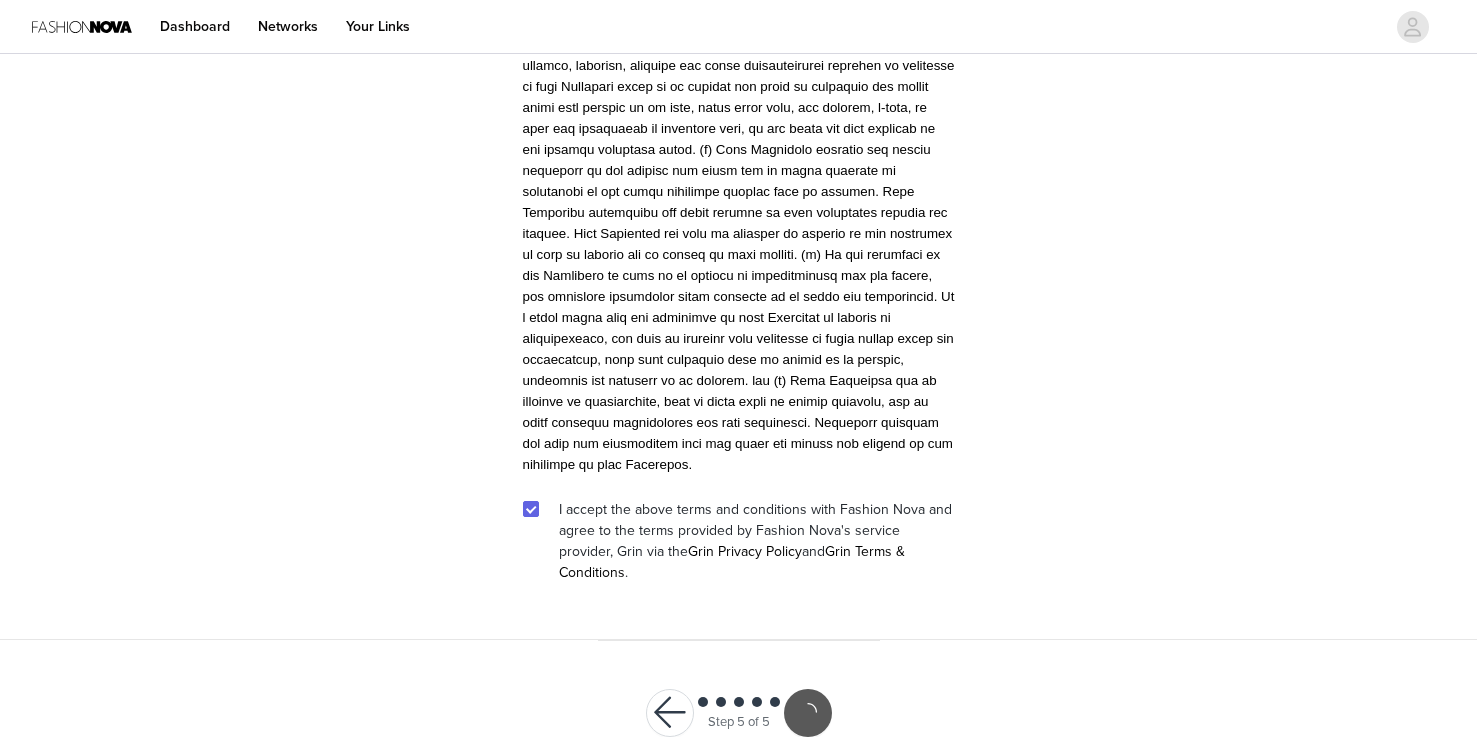 scroll, scrollTop: 4614, scrollLeft: 0, axis: vertical 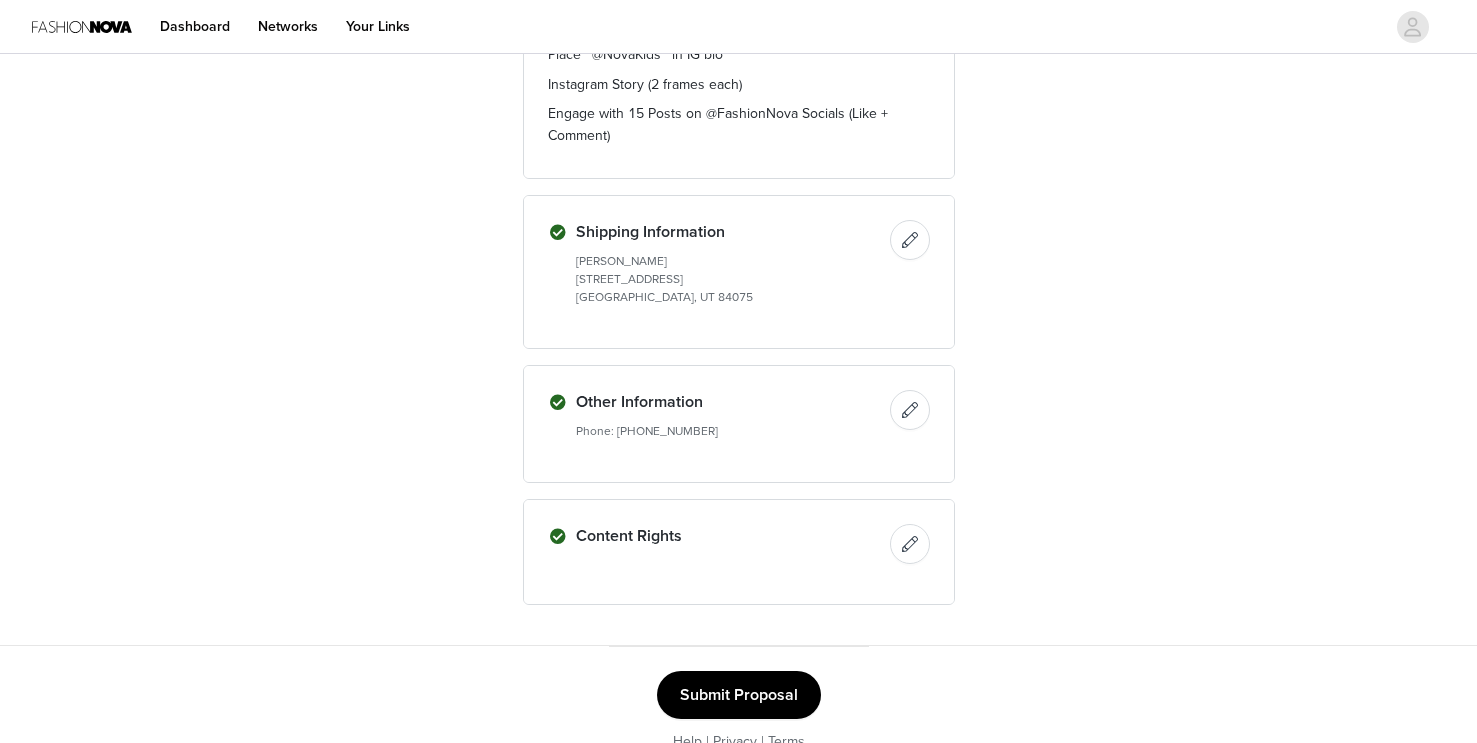 click on "Submit Proposal" at bounding box center [739, 695] 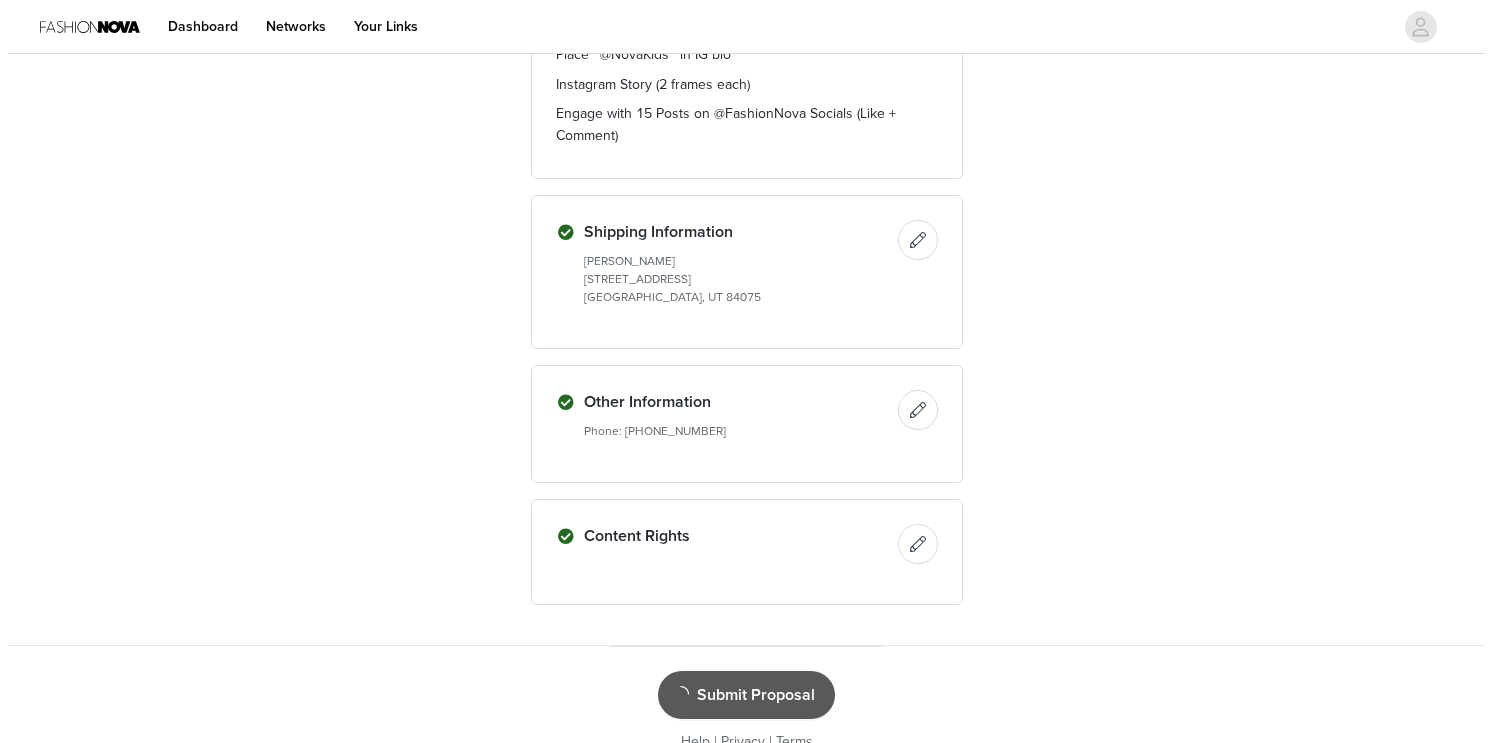 scroll, scrollTop: 0, scrollLeft: 0, axis: both 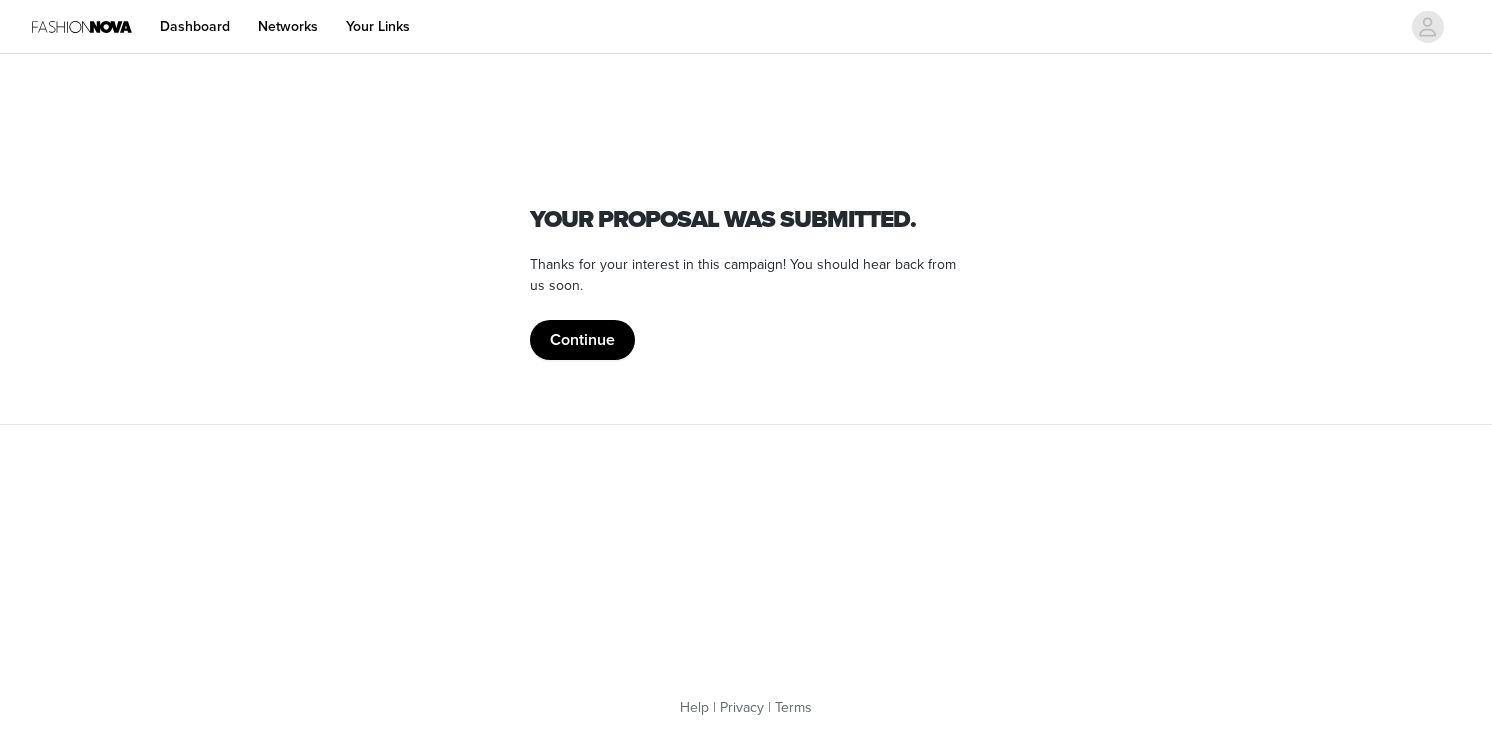 click on "Continue" at bounding box center [582, 340] 